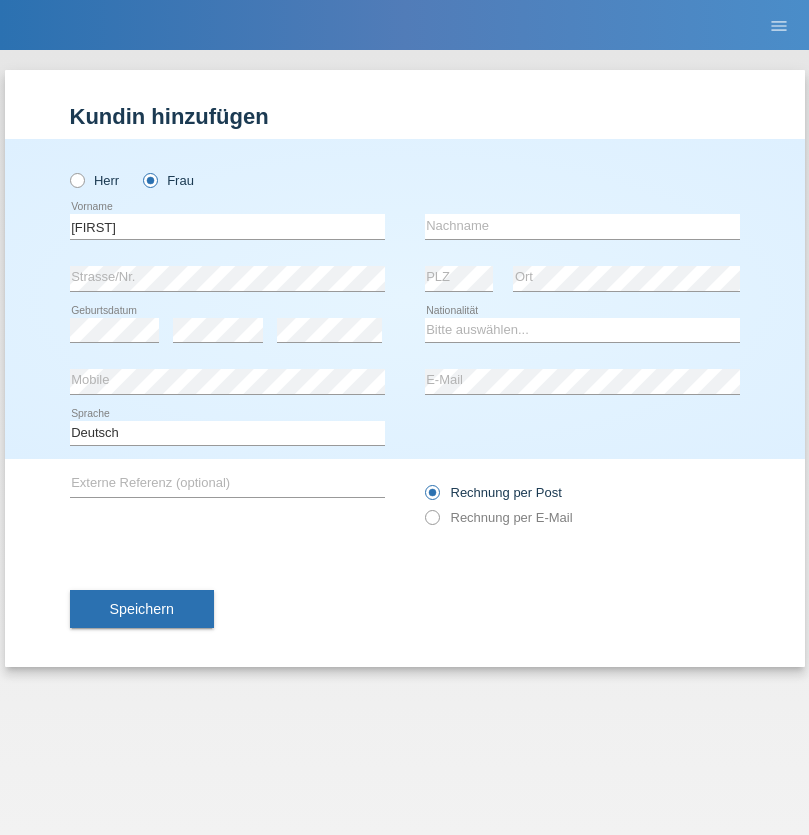 scroll, scrollTop: 0, scrollLeft: 0, axis: both 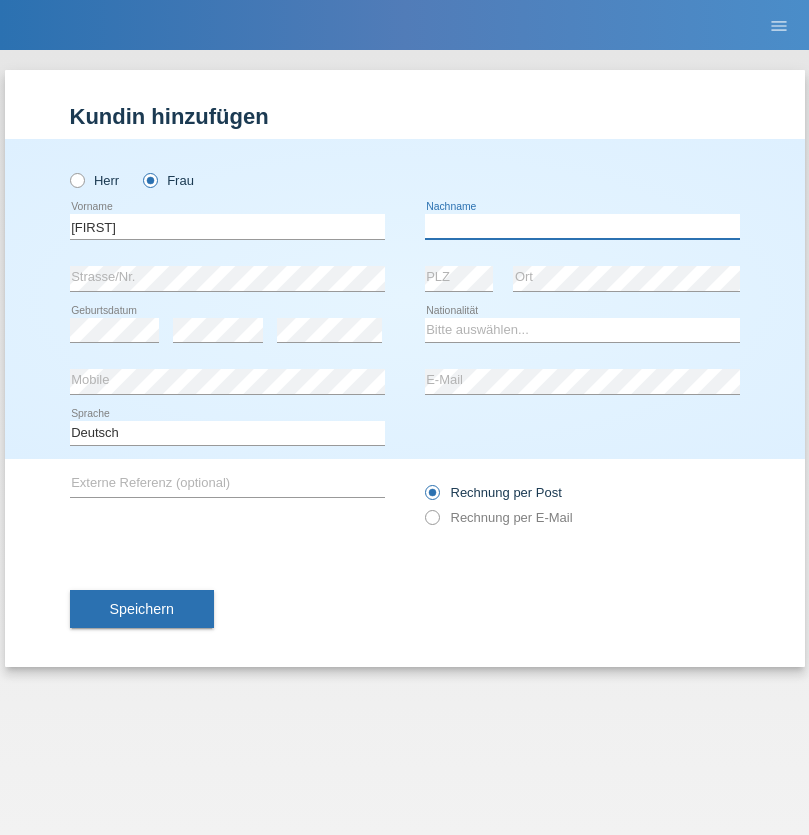 click at bounding box center [582, 226] 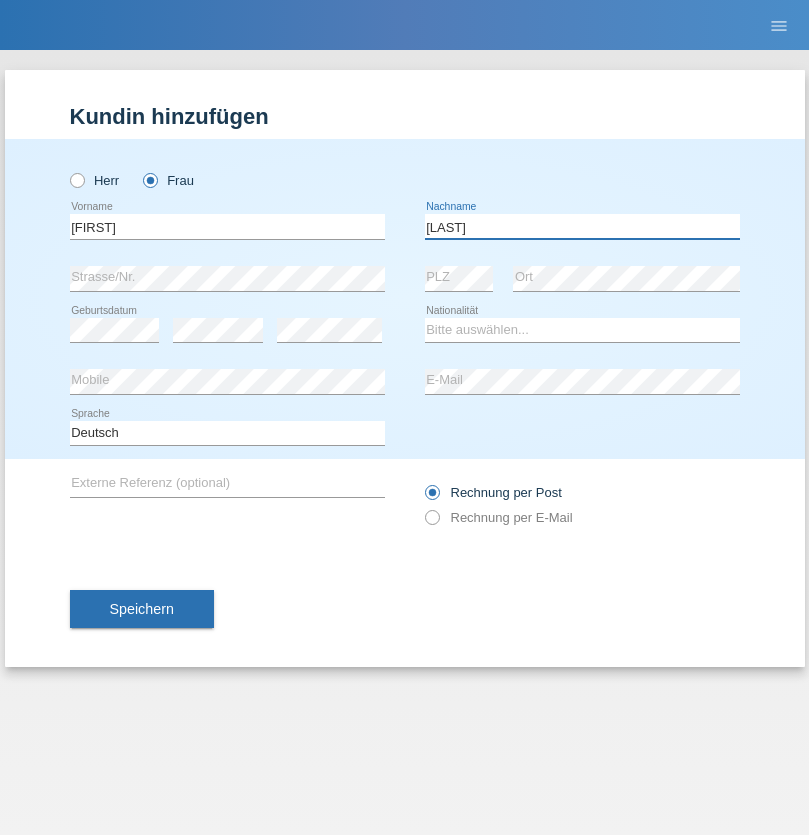 type on "BERNATOVA" 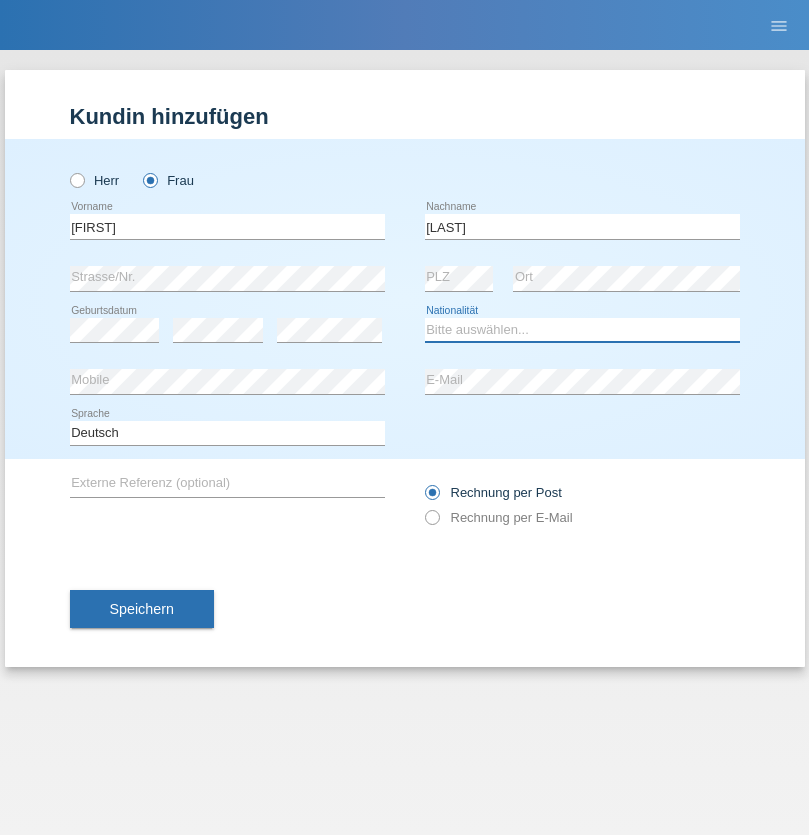 select on "SK" 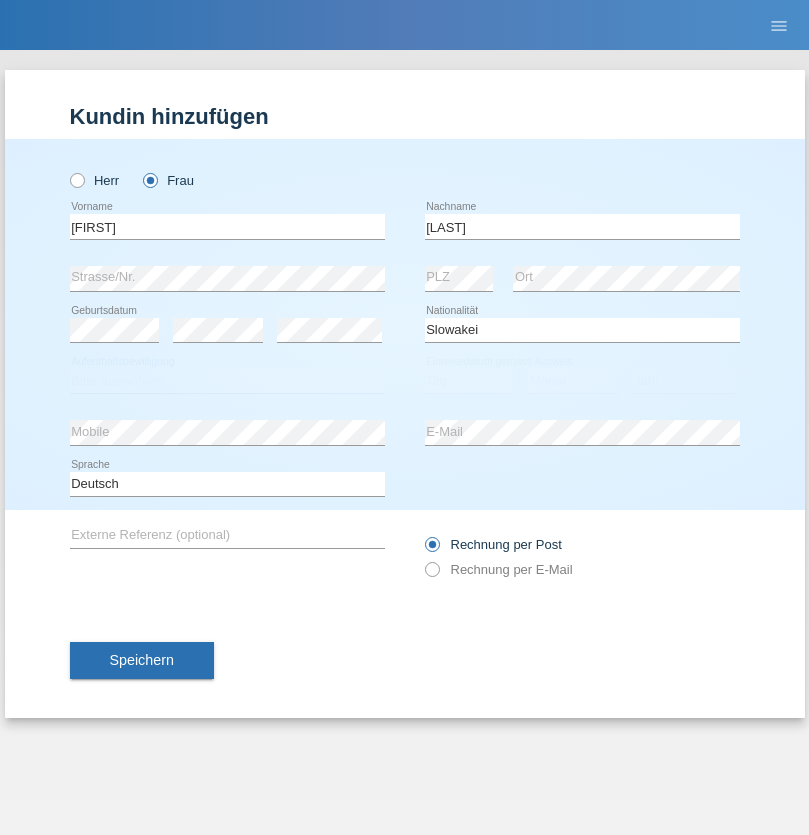 select on "C" 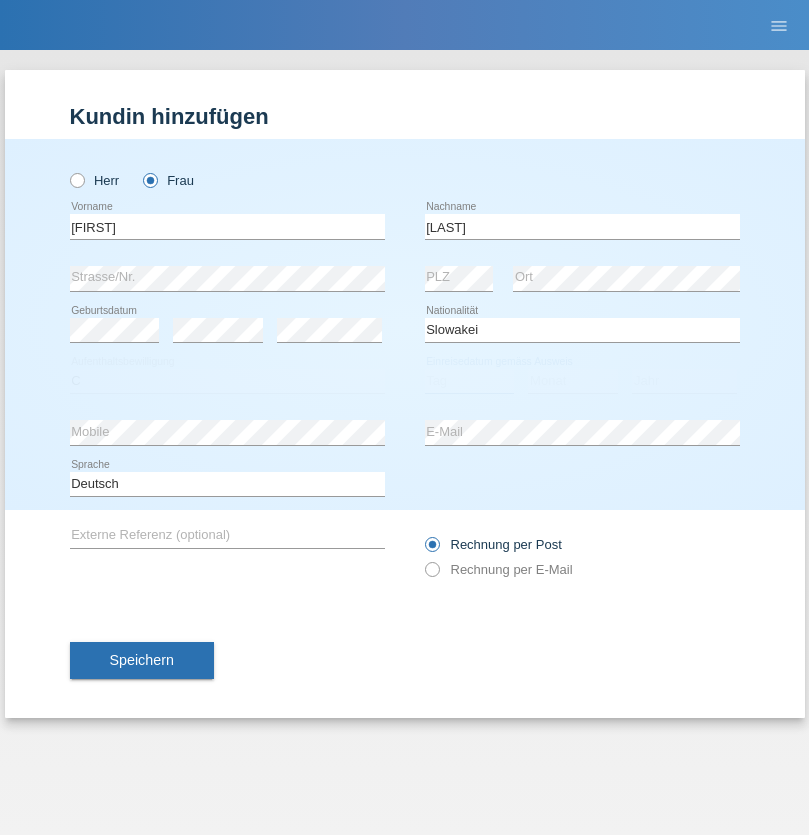 select on "05" 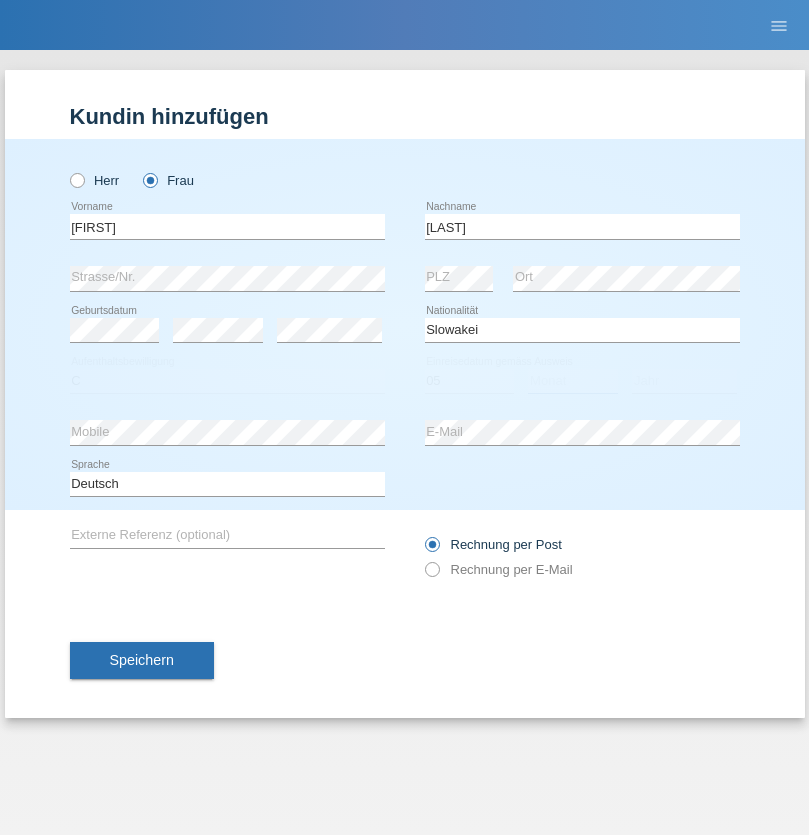select on "04" 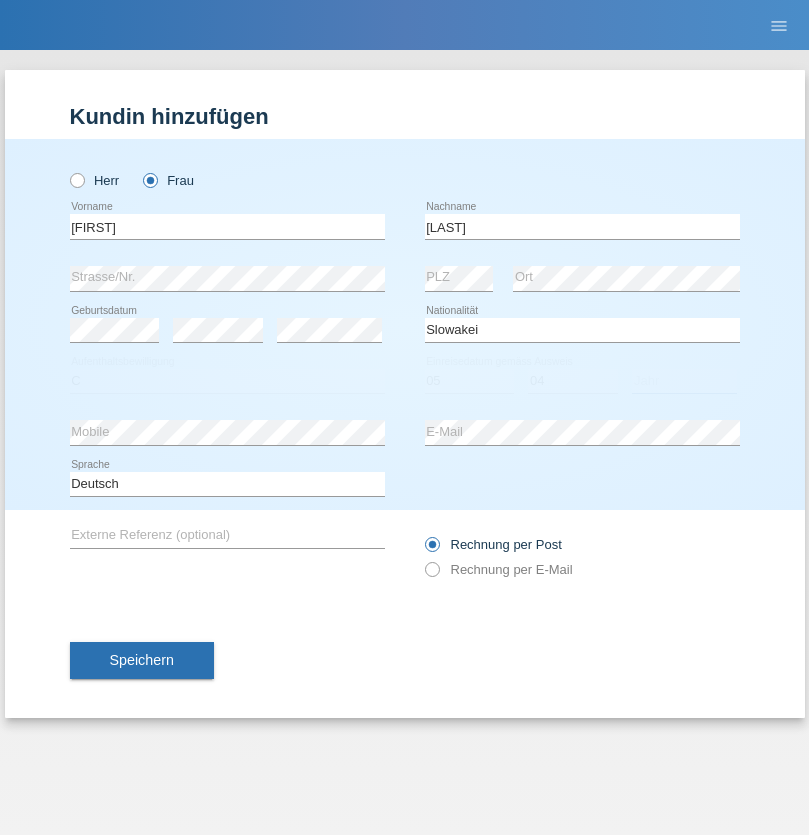 select on "2014" 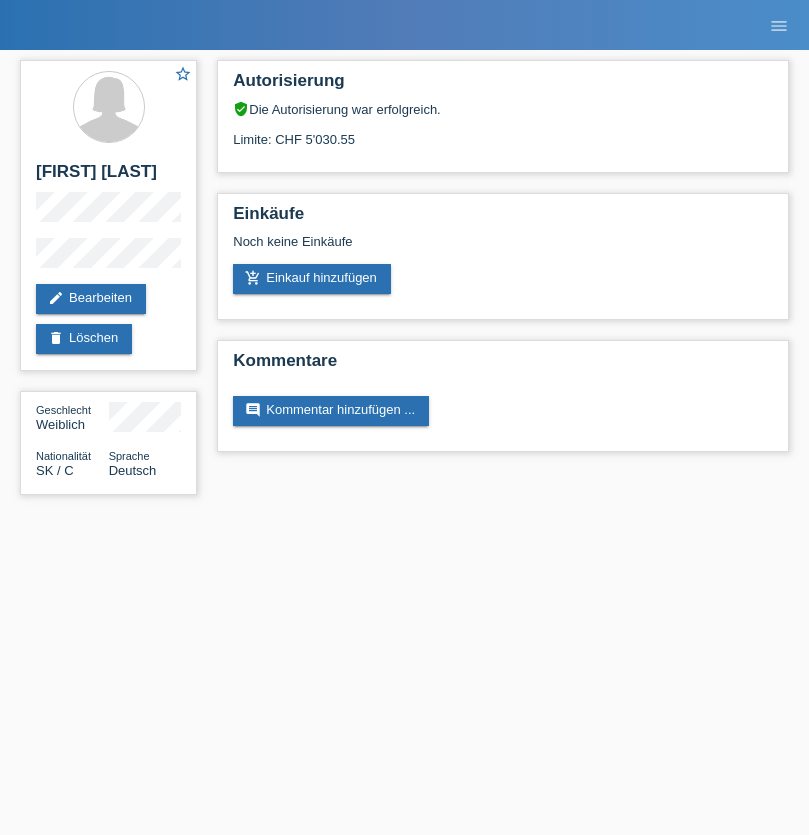 scroll, scrollTop: 0, scrollLeft: 0, axis: both 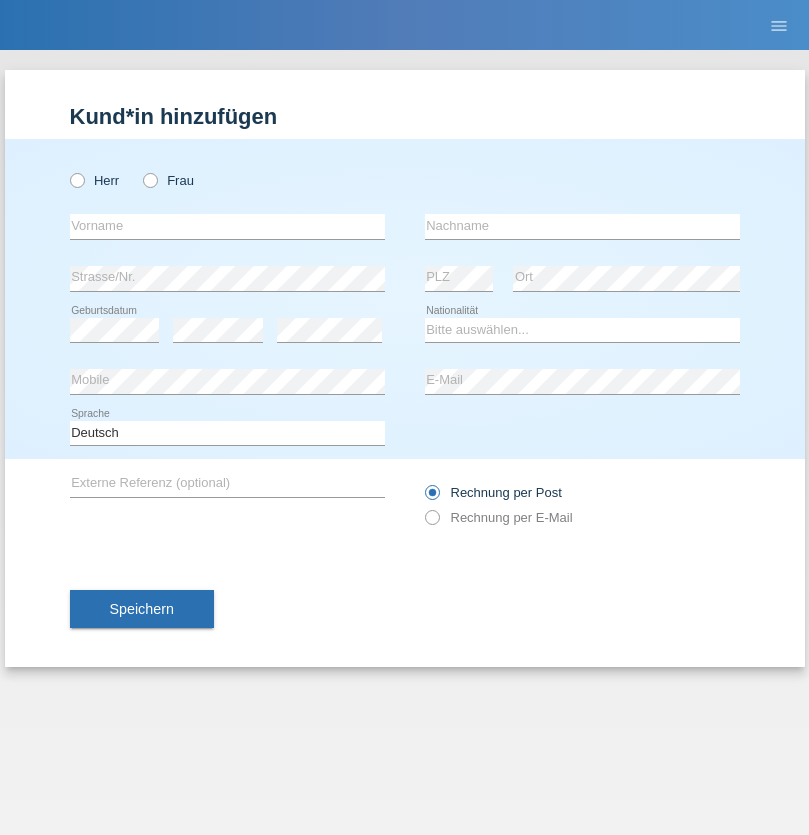 radio on "true" 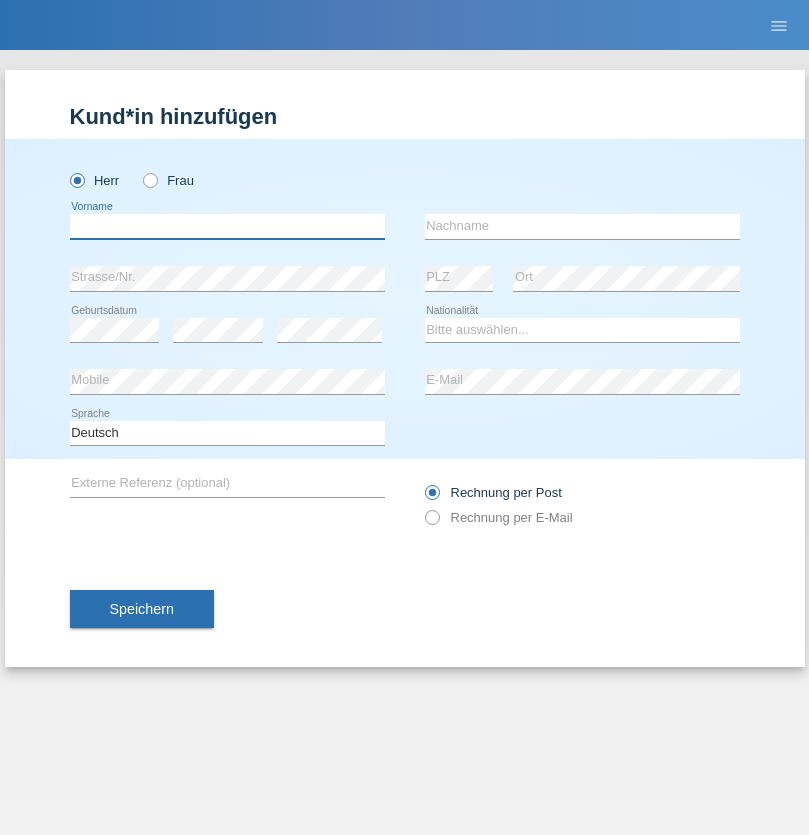 click at bounding box center [227, 226] 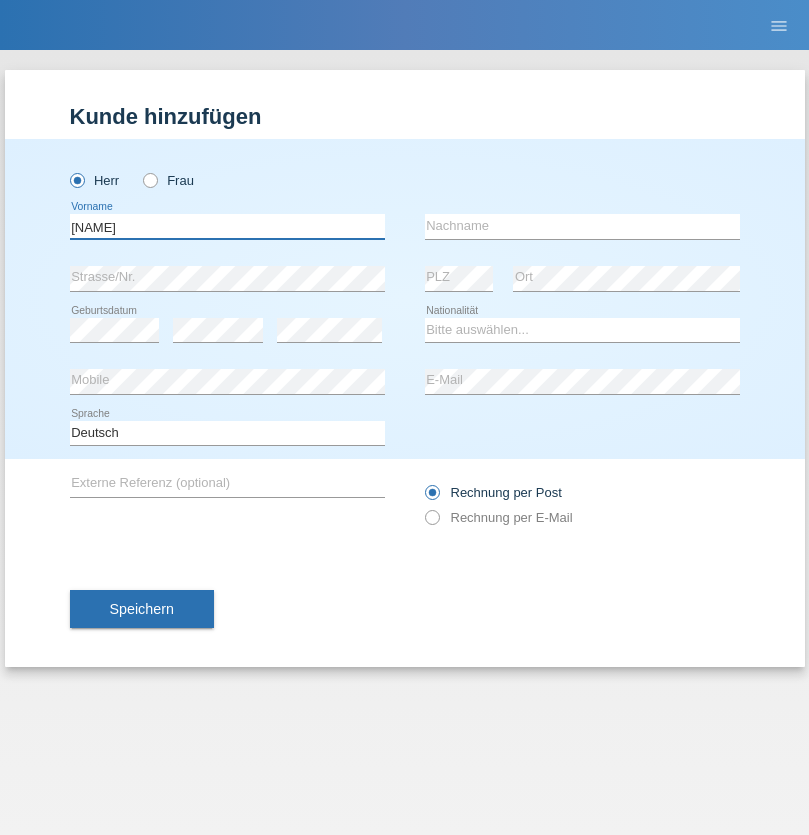 type on "Hugo" 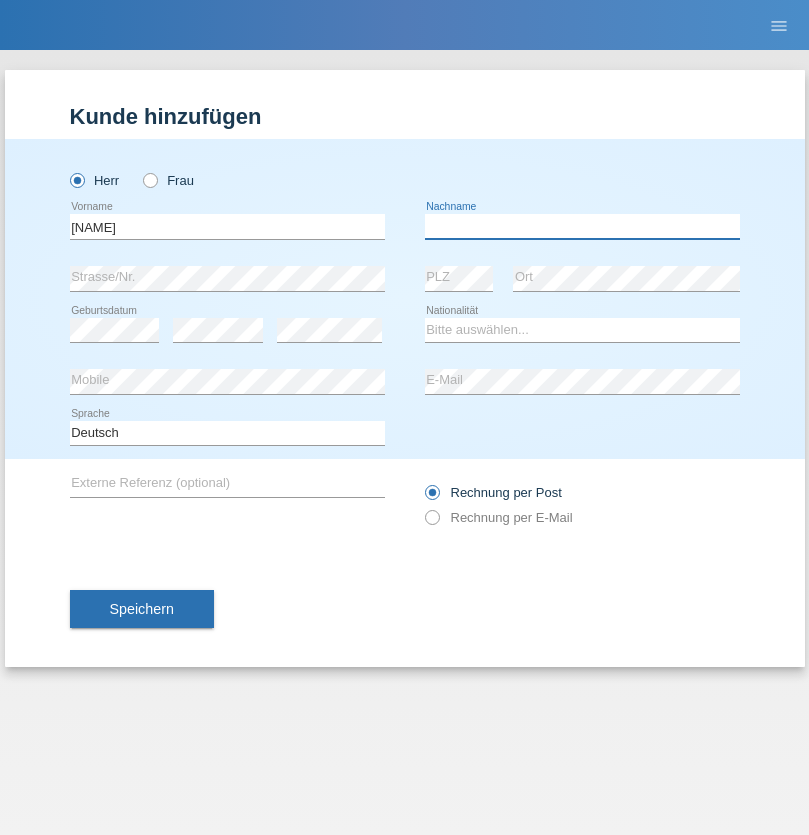 click at bounding box center (582, 226) 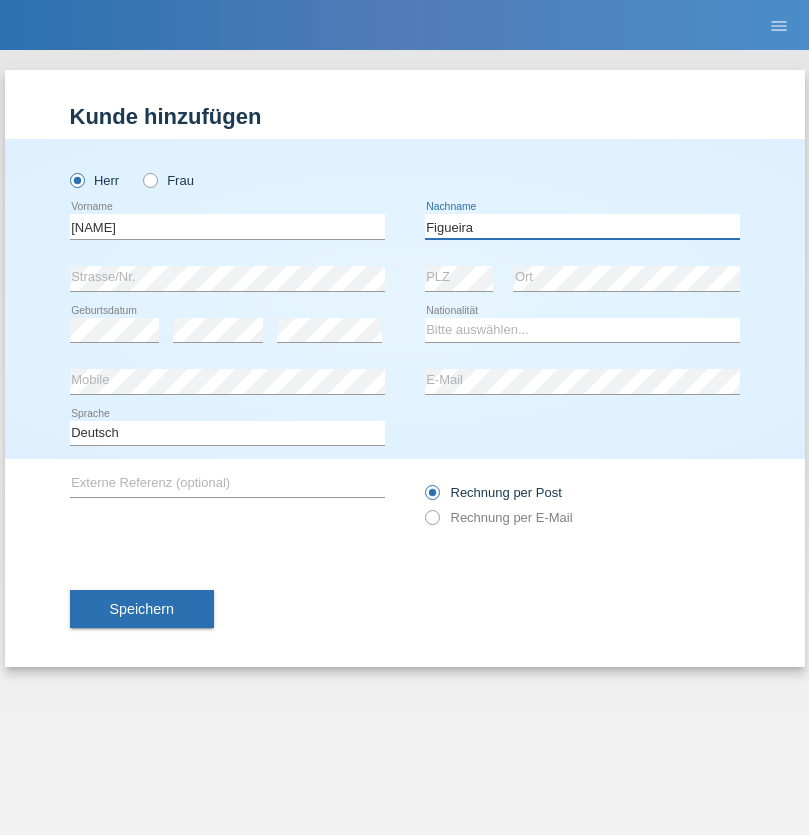 type on "Figueira" 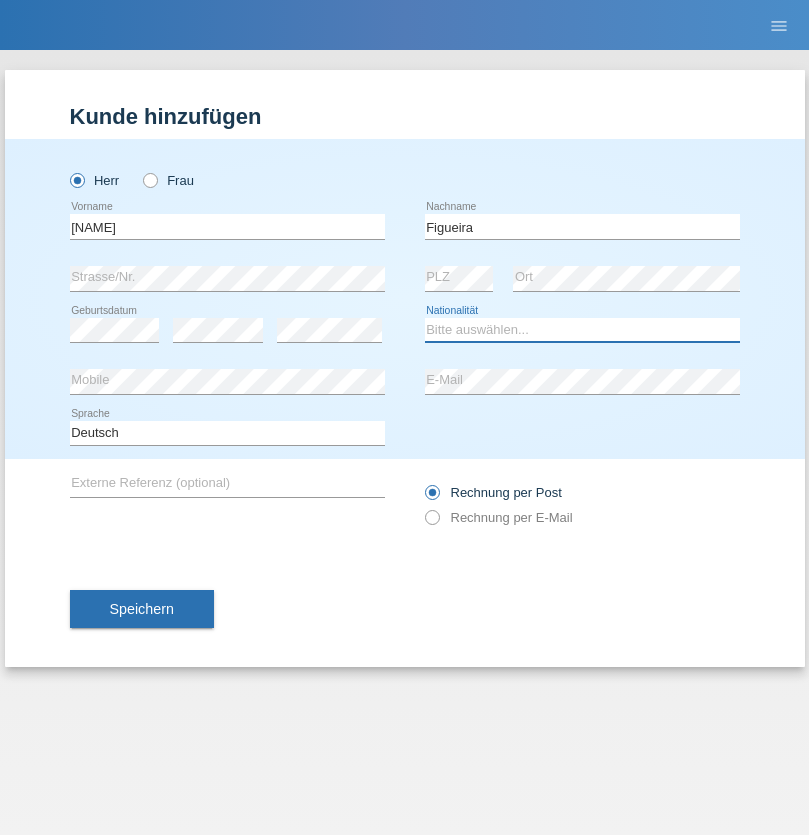 select on "PT" 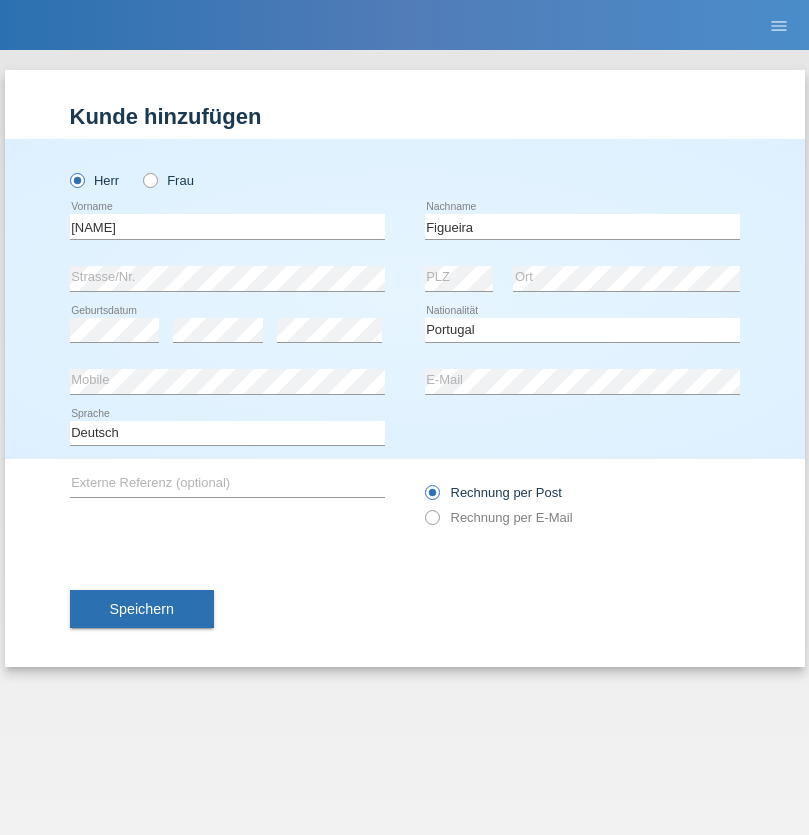 select on "C" 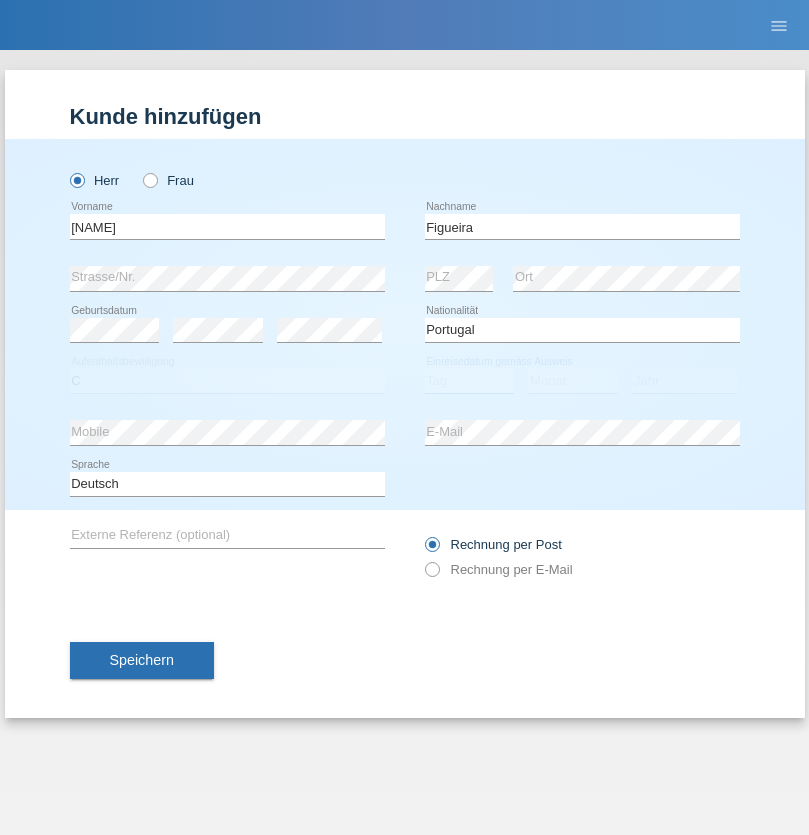 select on "04" 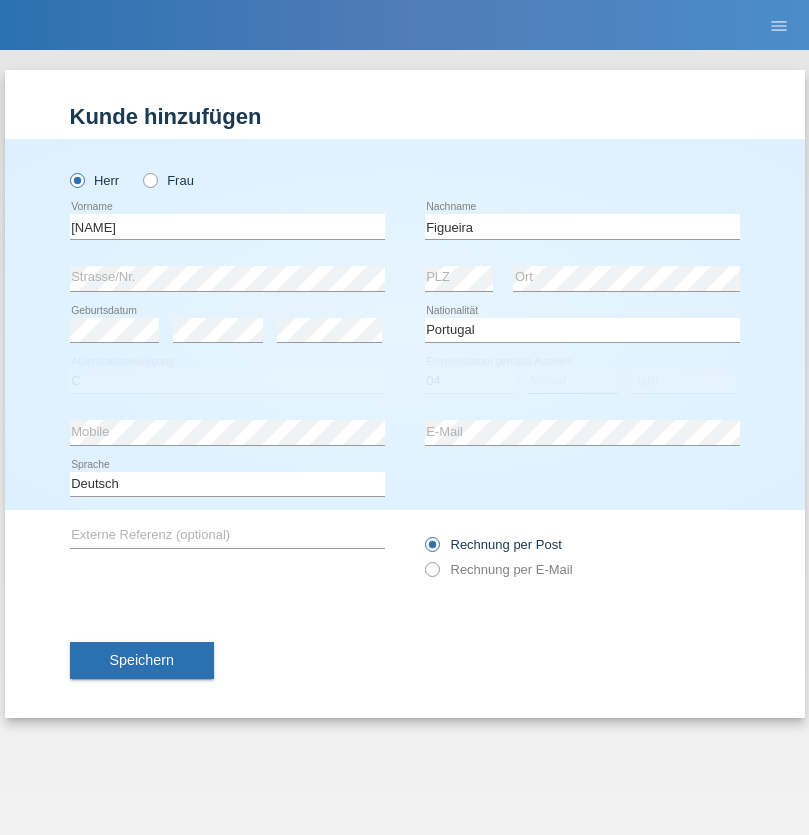 select on "02" 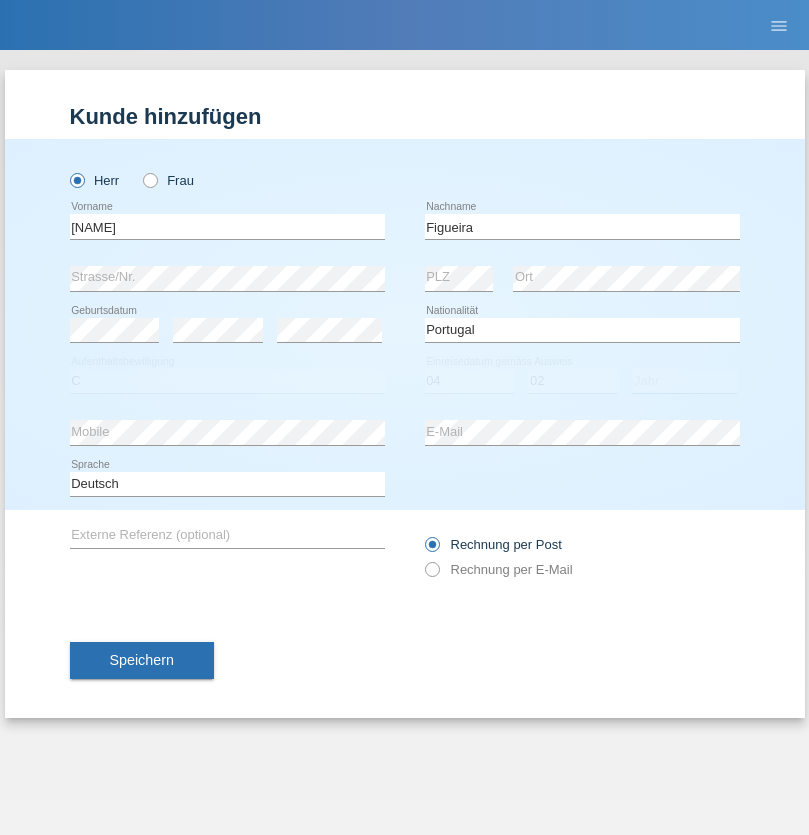 select on "2012" 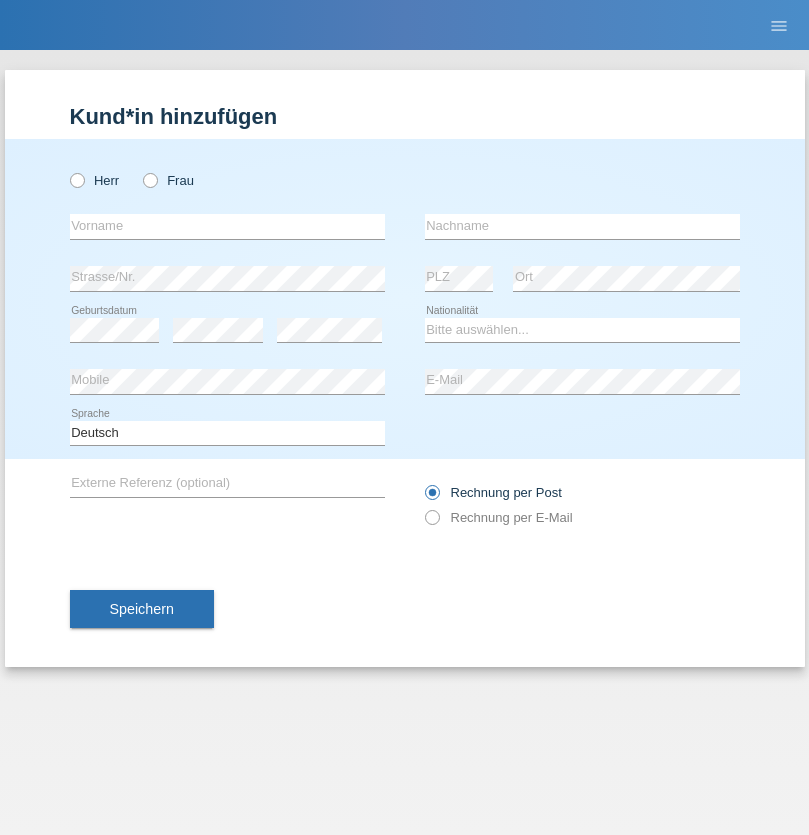 scroll, scrollTop: 0, scrollLeft: 0, axis: both 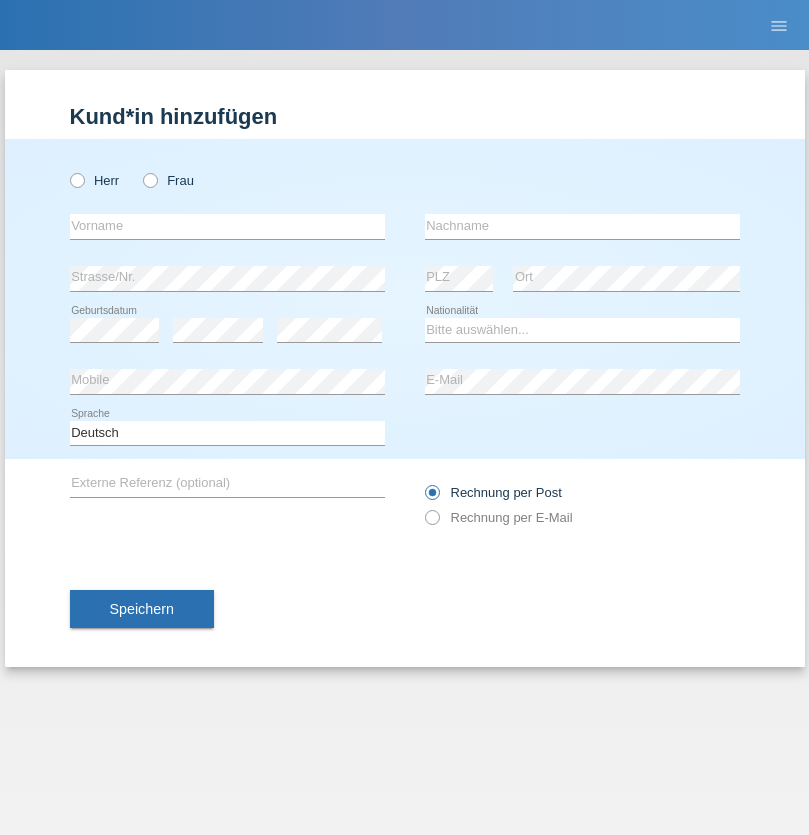 radio on "true" 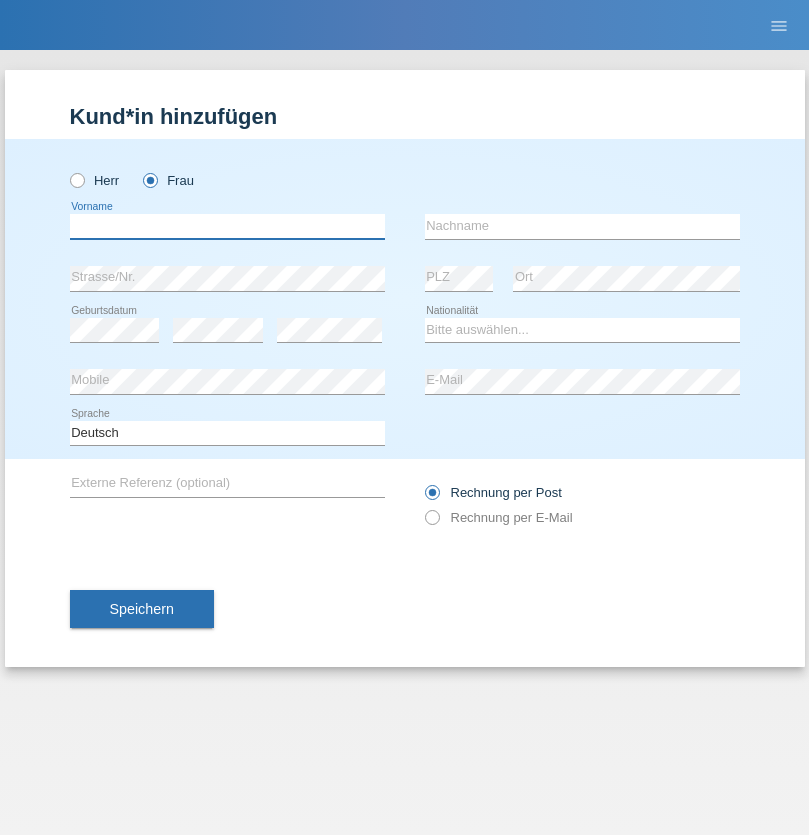 click at bounding box center (227, 226) 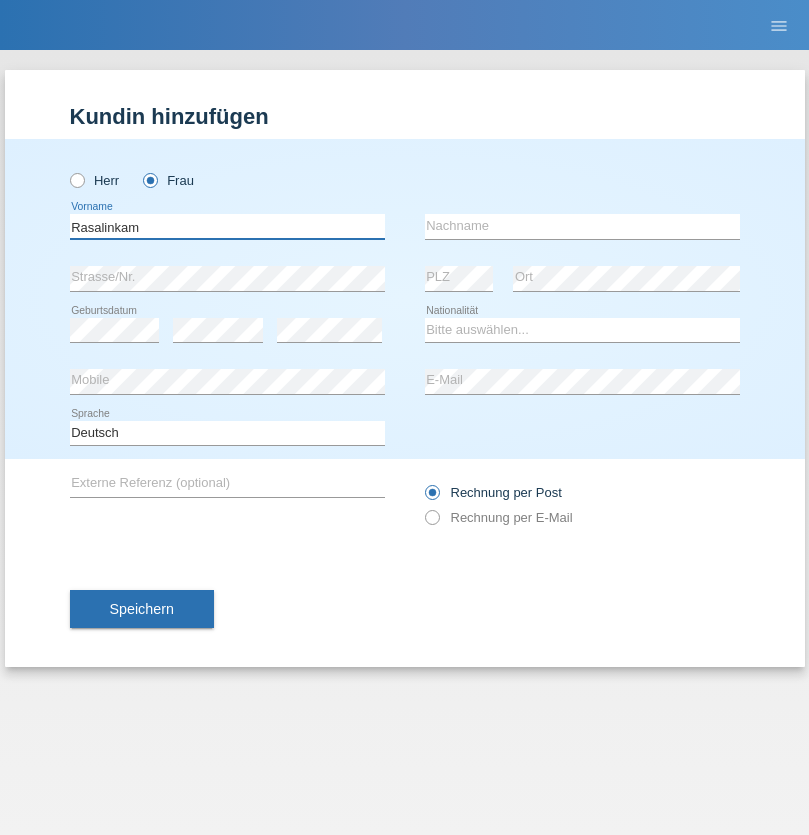 type on "Rasalinkam" 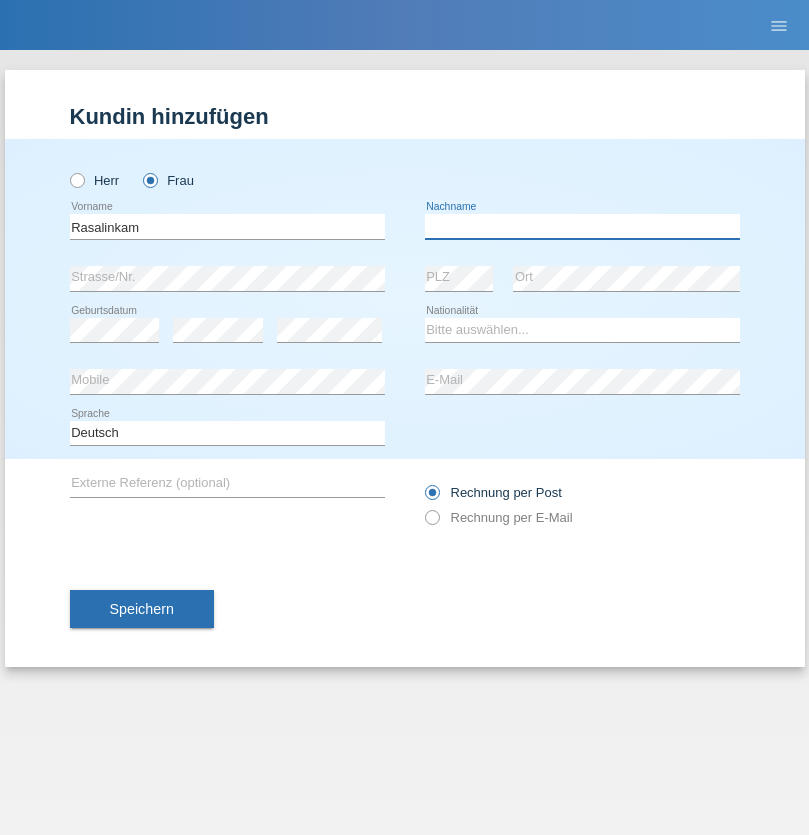 click at bounding box center (582, 226) 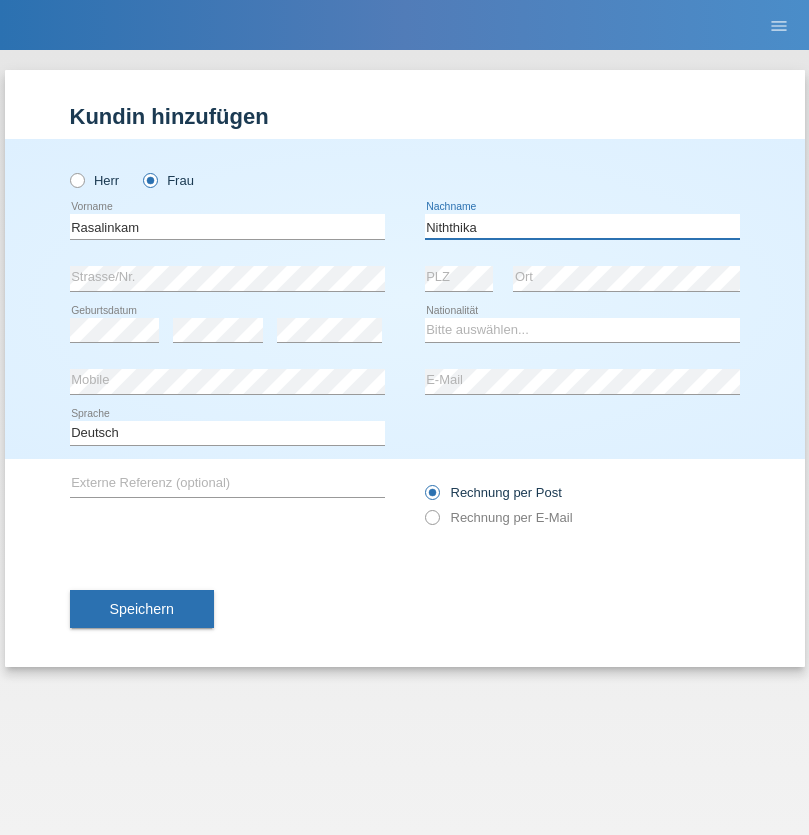 type on "Niththika" 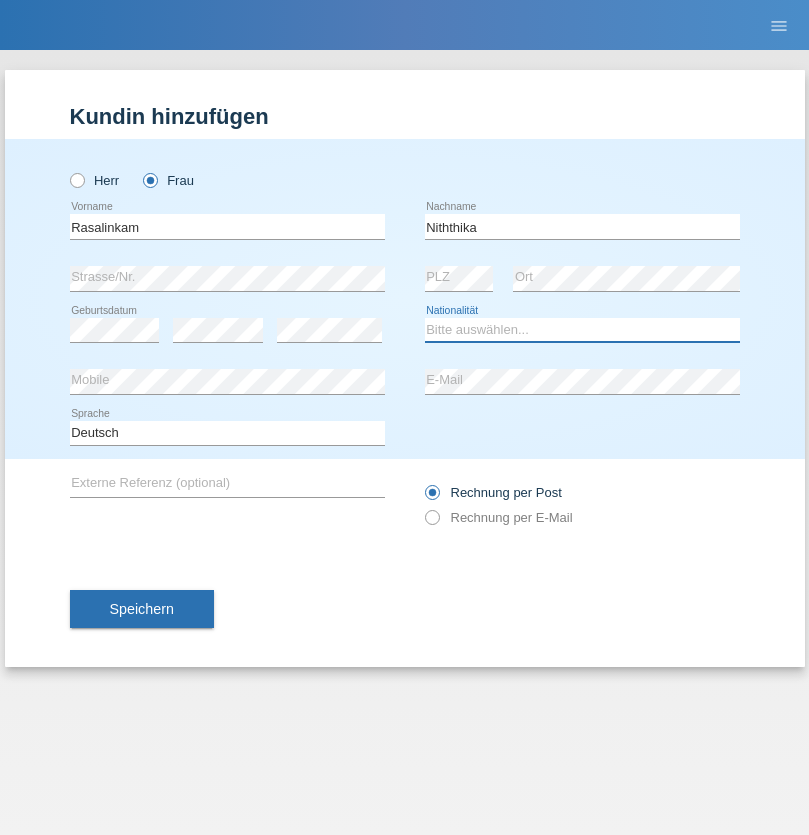 select on "LK" 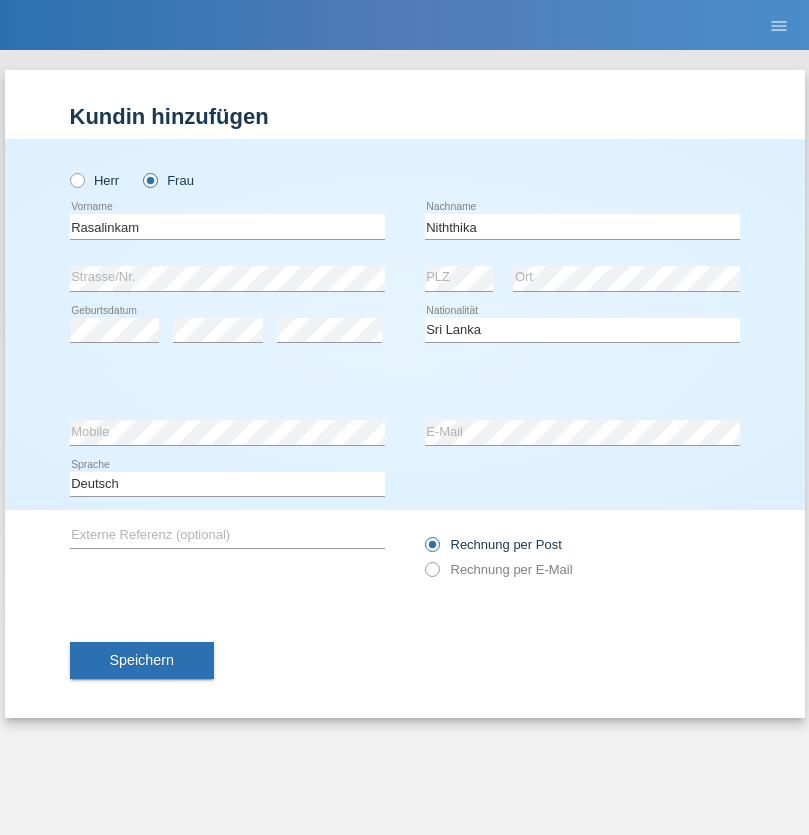 select on "C" 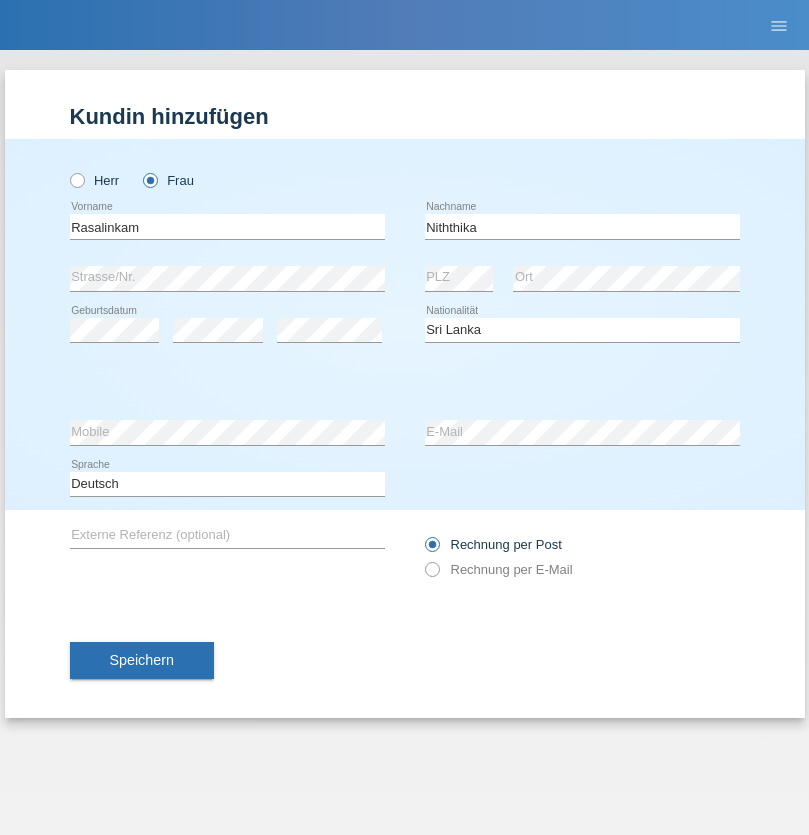 select on "04" 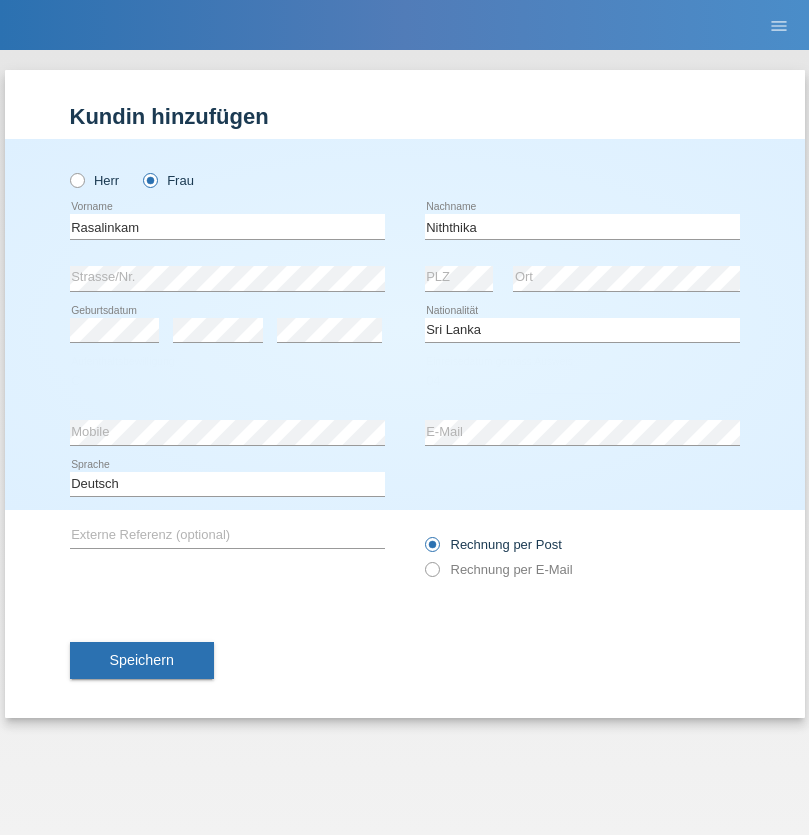 select on "08" 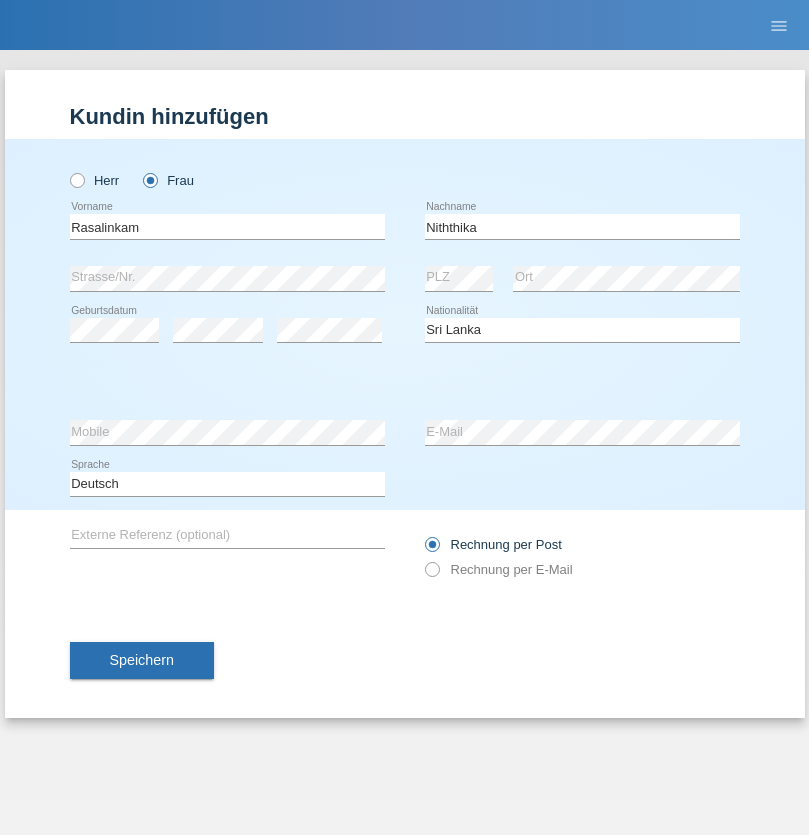 select on "2021" 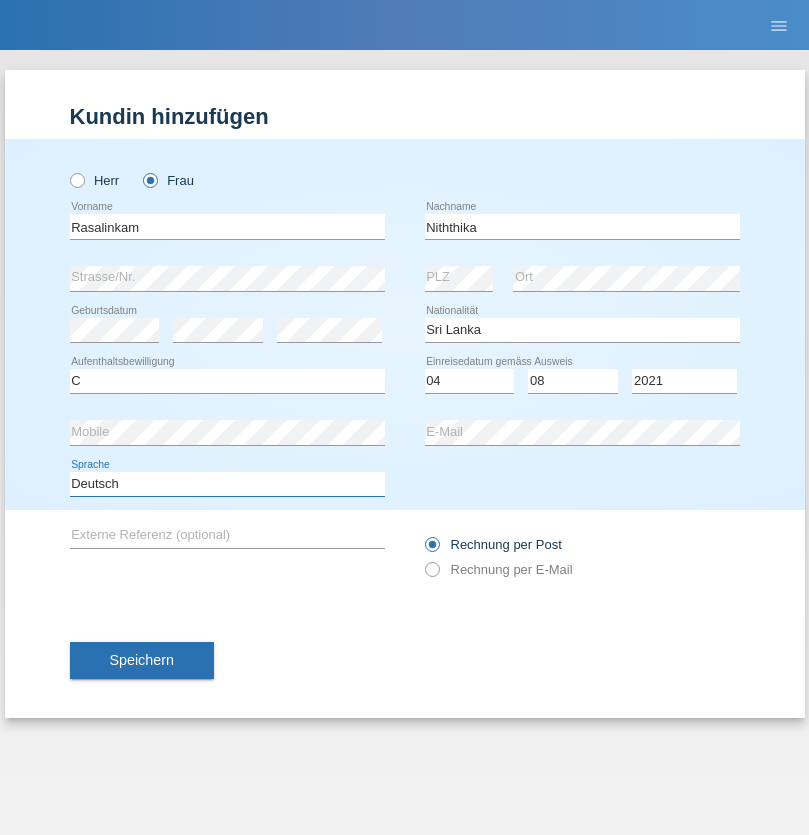 select on "en" 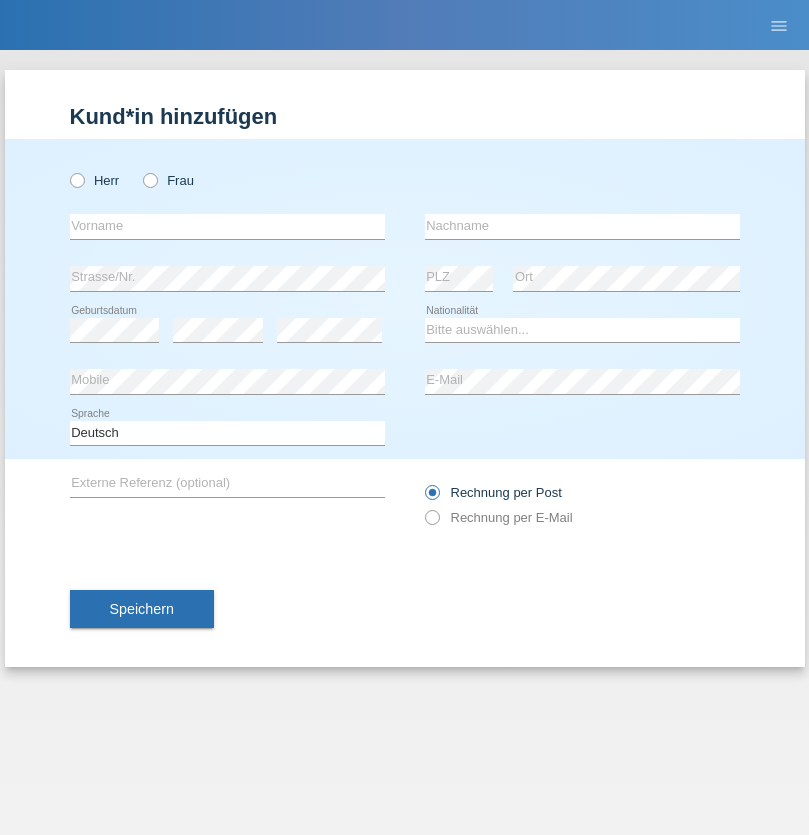 scroll, scrollTop: 0, scrollLeft: 0, axis: both 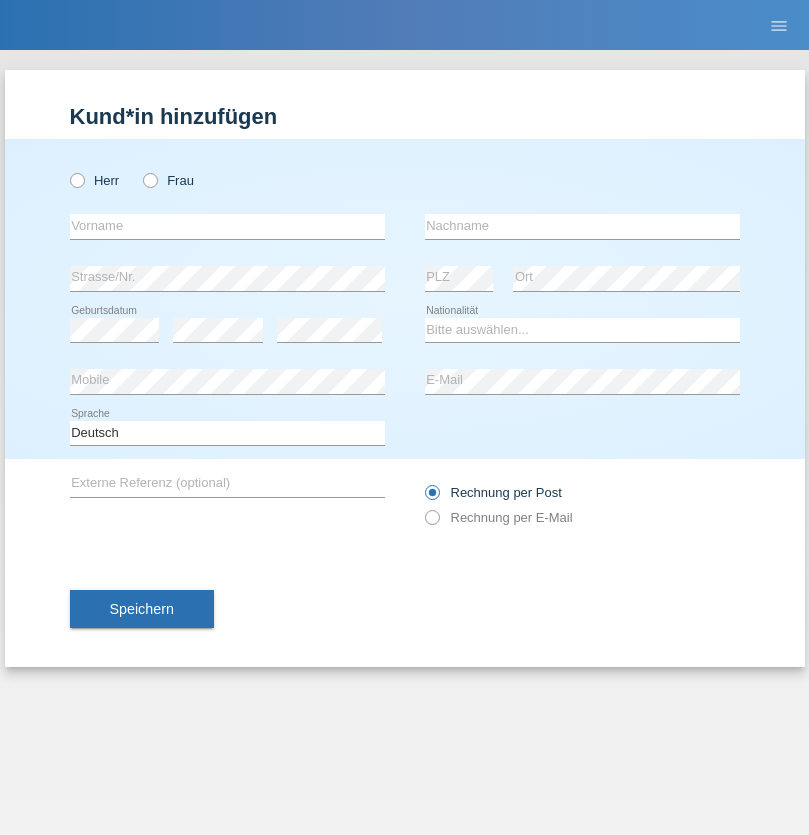 radio on "true" 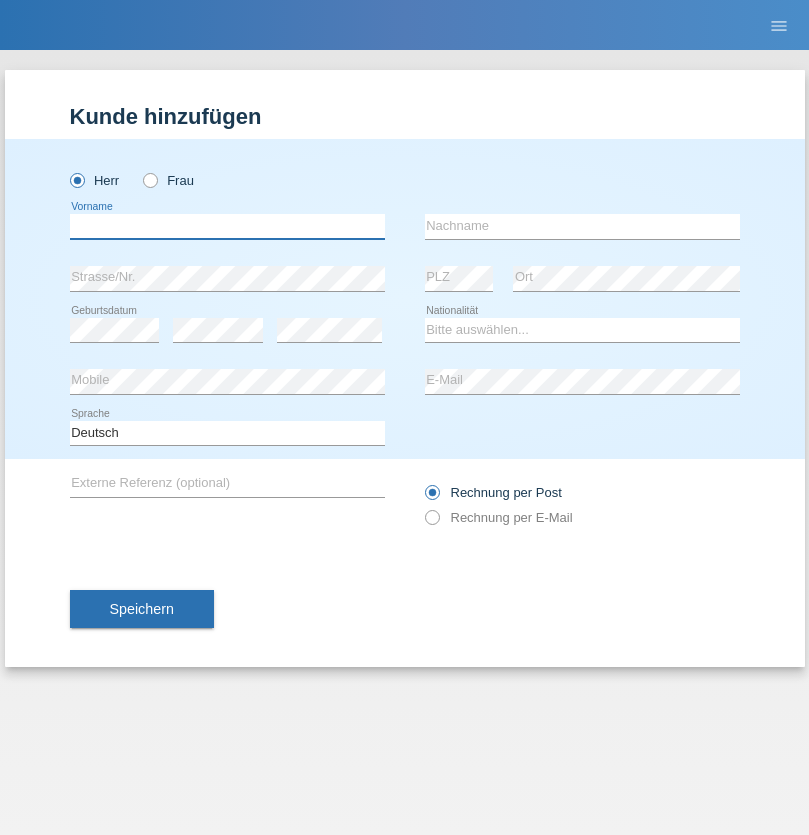 click at bounding box center (227, 226) 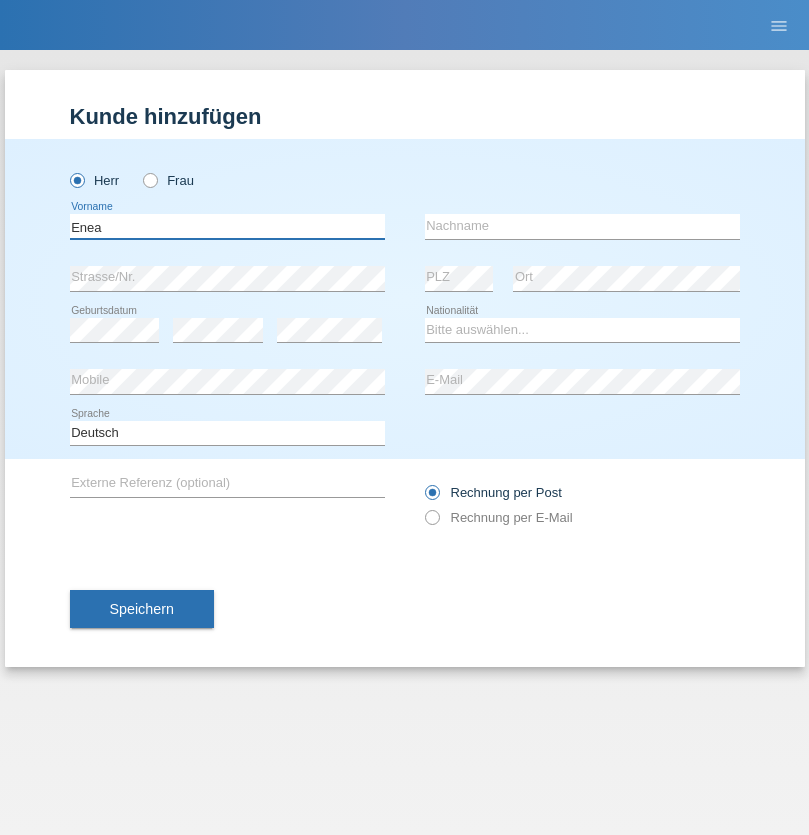 type on "Enea" 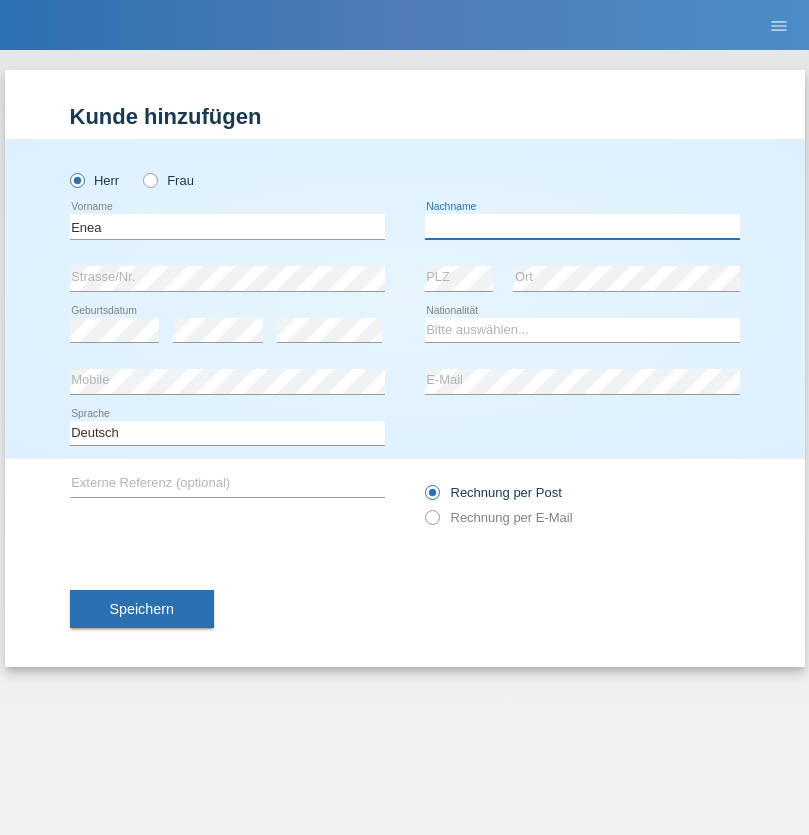 click at bounding box center (582, 226) 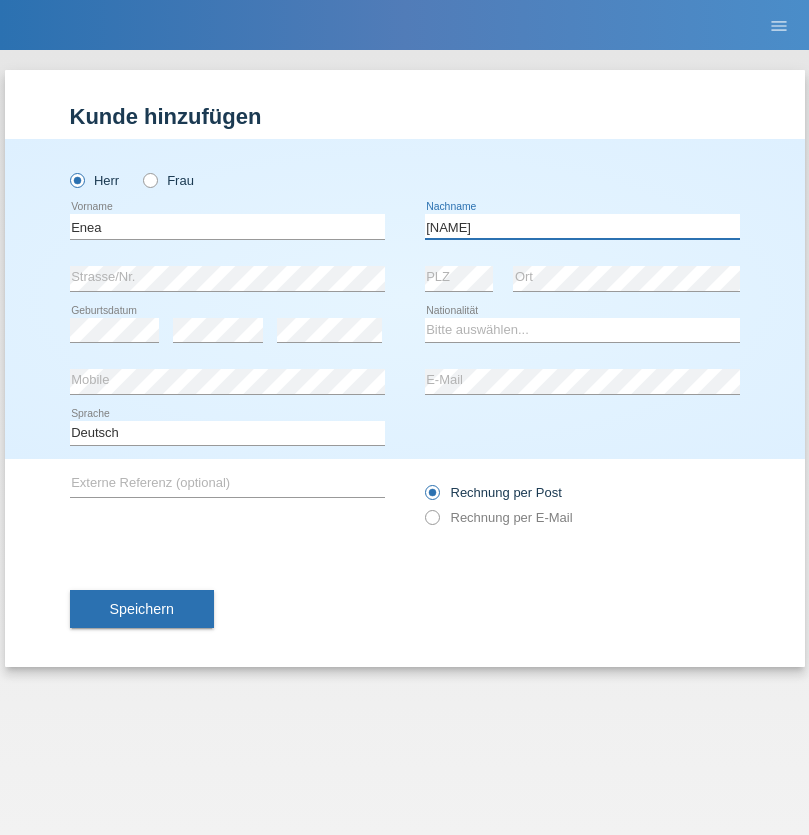 type on "Andrei" 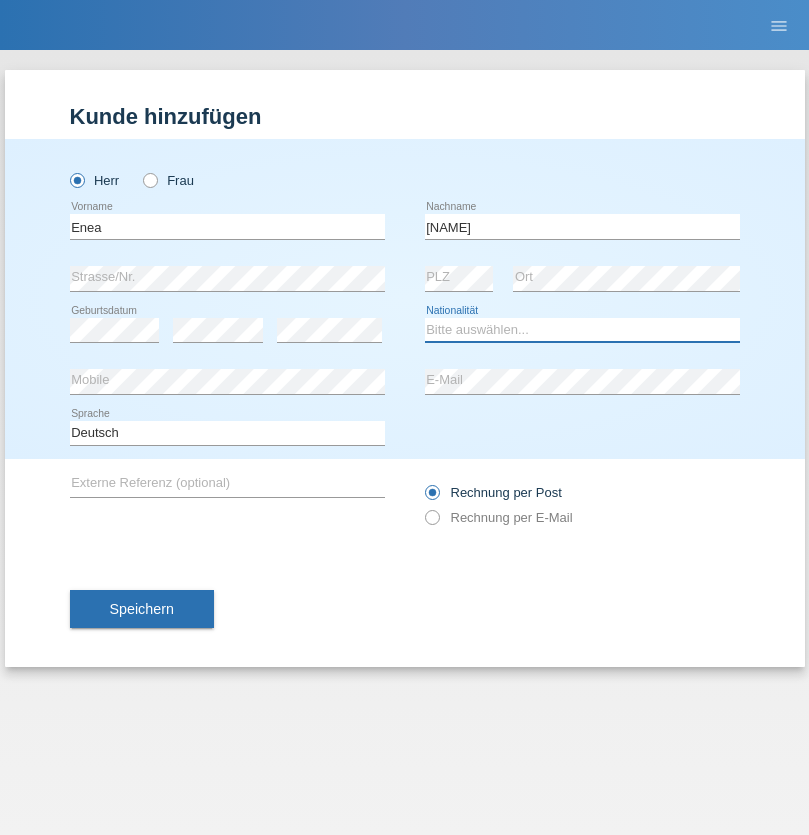 select on "OM" 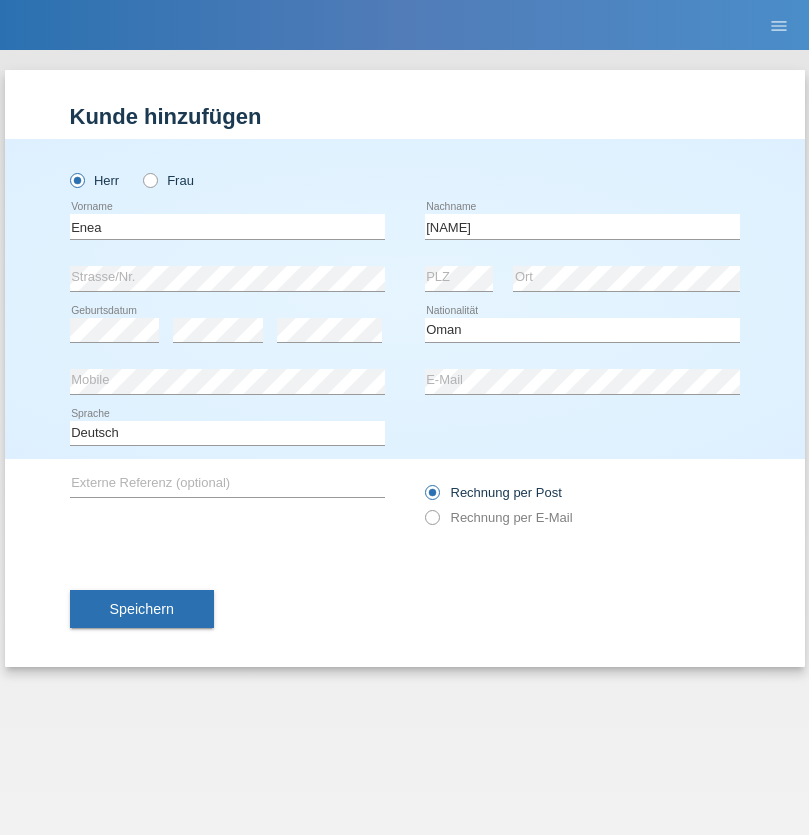 select on "C" 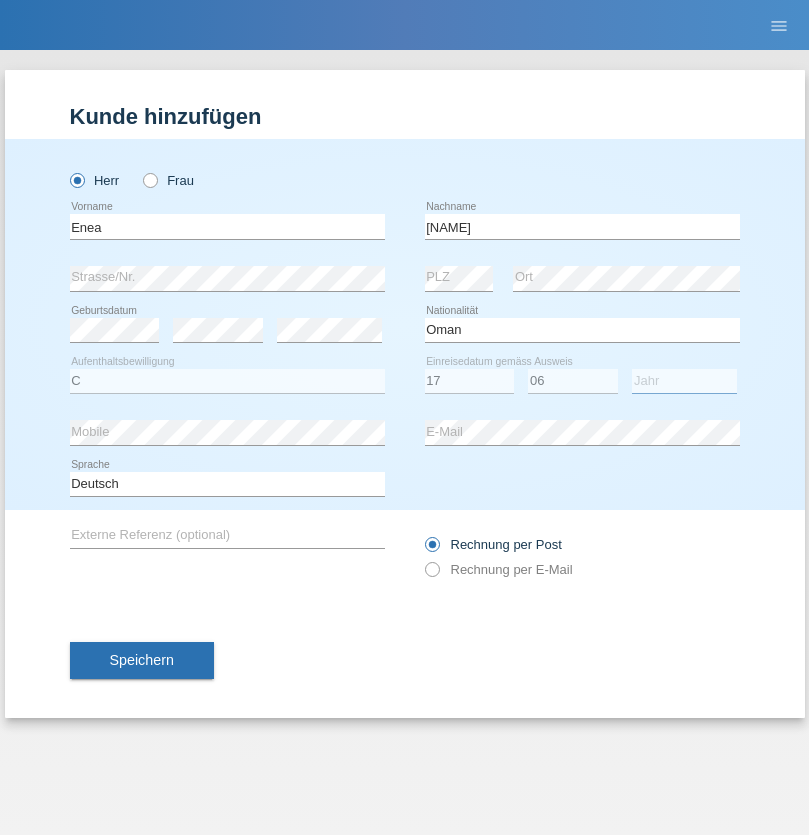 select on "2021" 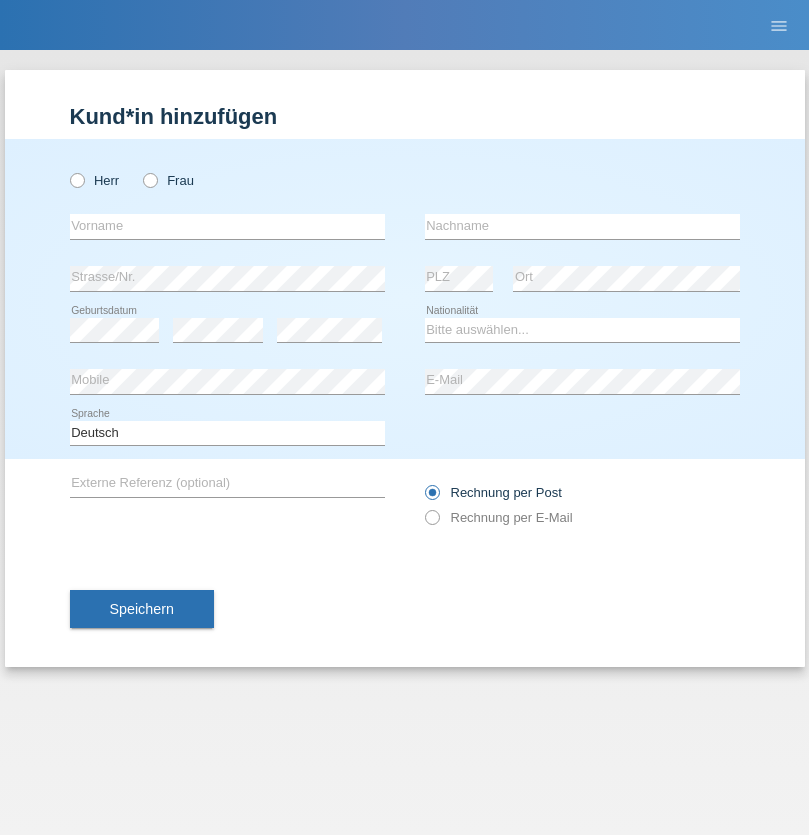 scroll, scrollTop: 0, scrollLeft: 0, axis: both 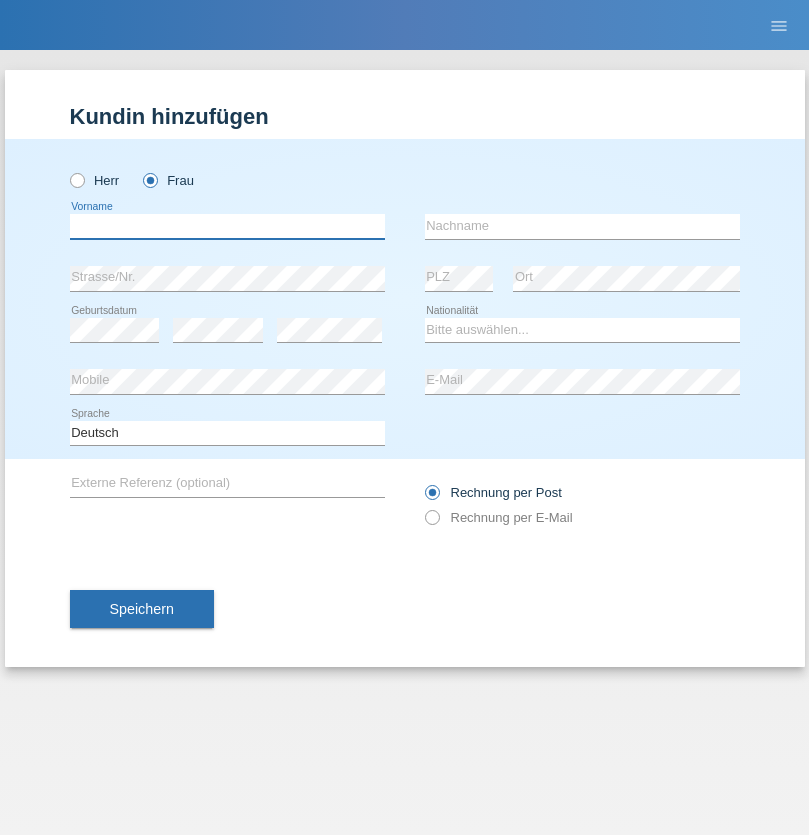 click at bounding box center (227, 226) 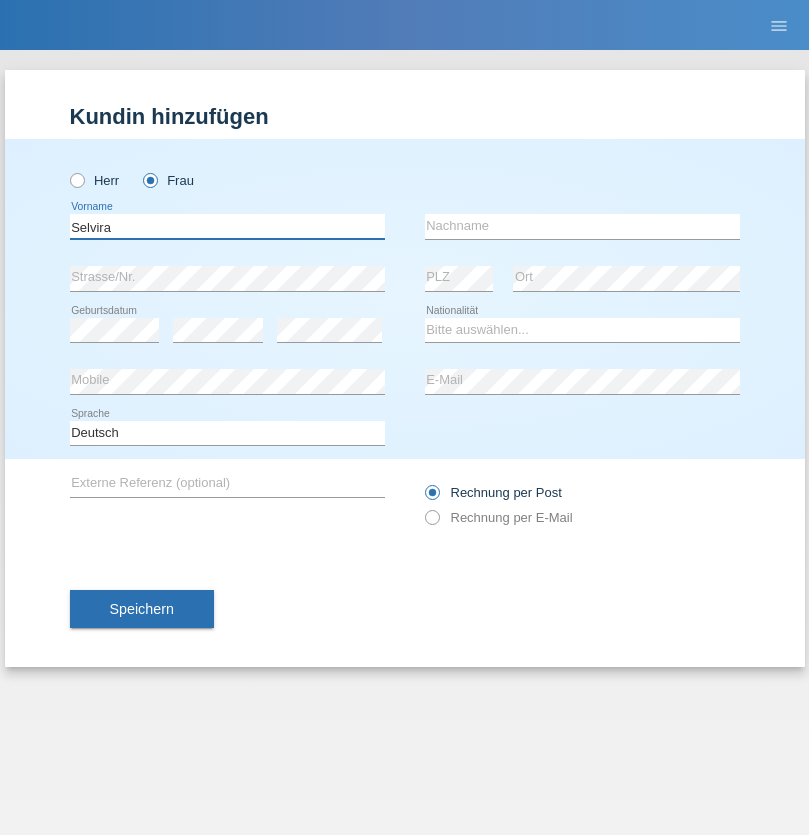type on "Selvira" 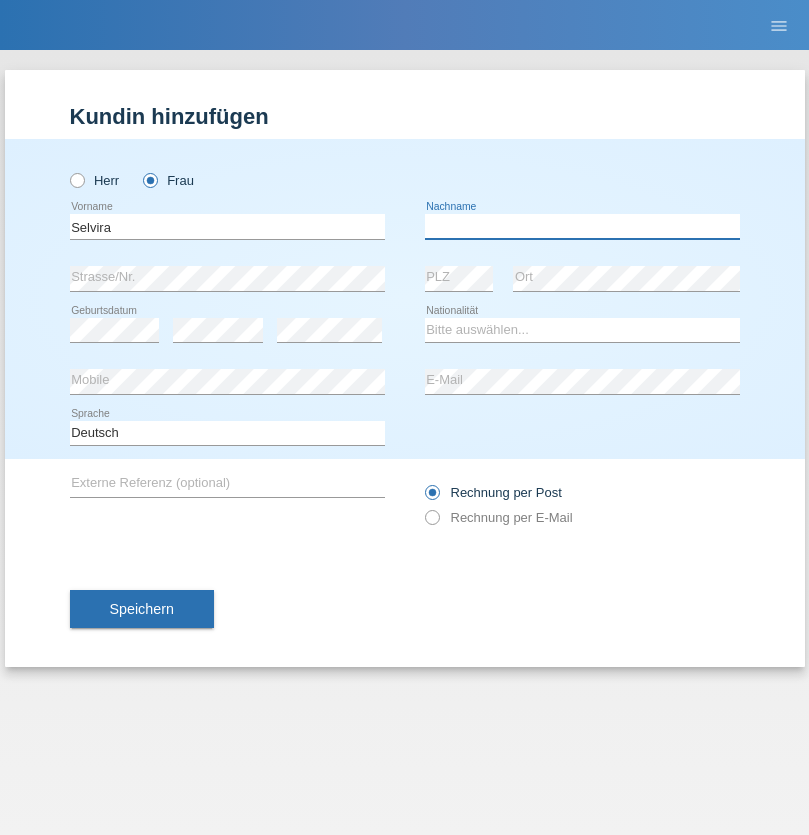 click at bounding box center [582, 226] 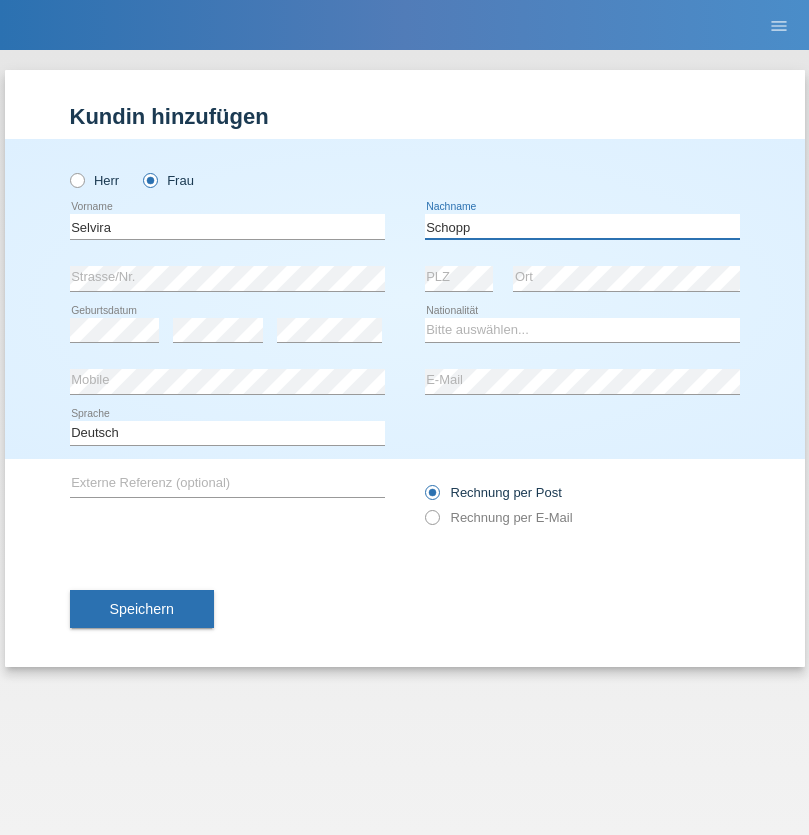 type on "Schopp" 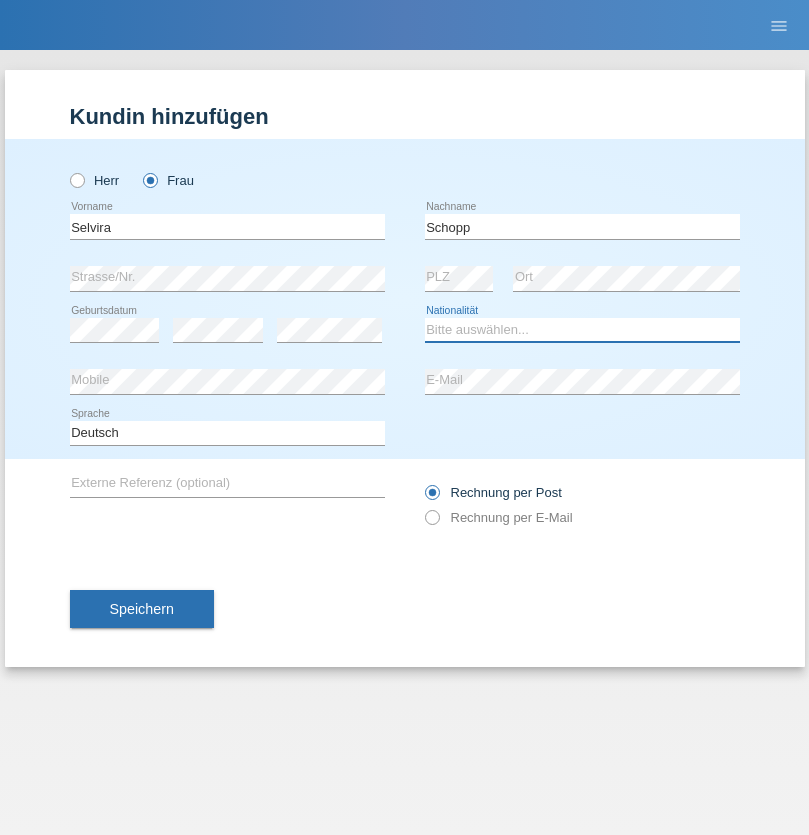 select on "CH" 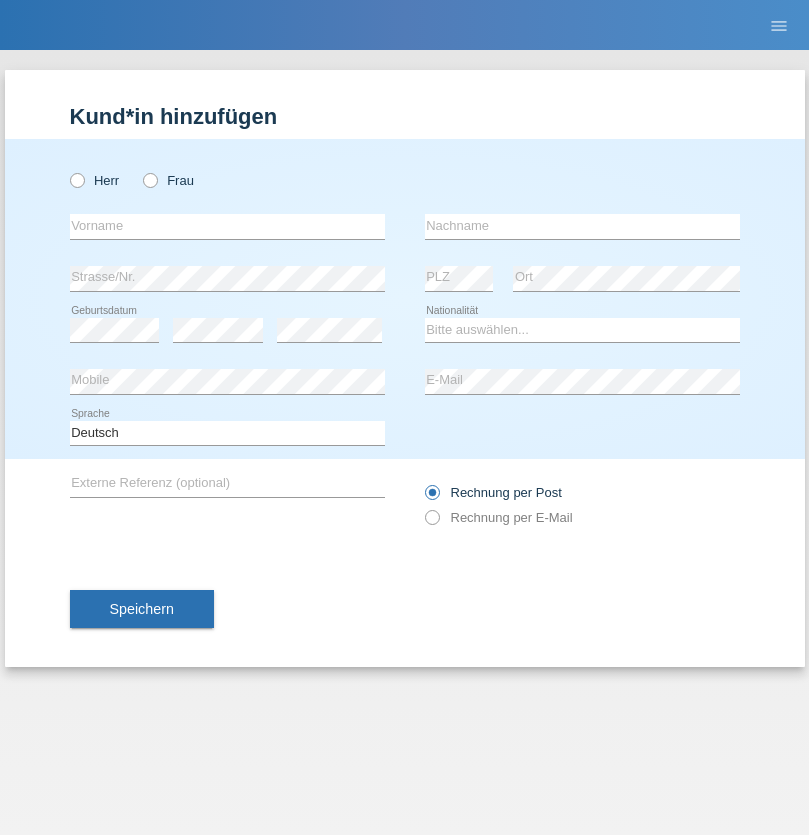 scroll, scrollTop: 0, scrollLeft: 0, axis: both 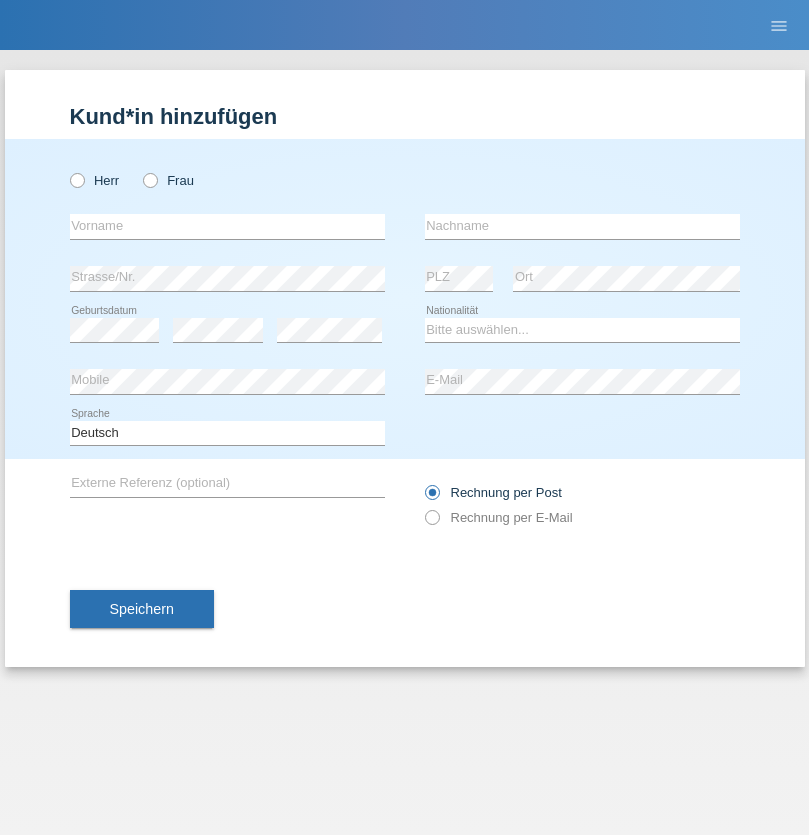 radio on "true" 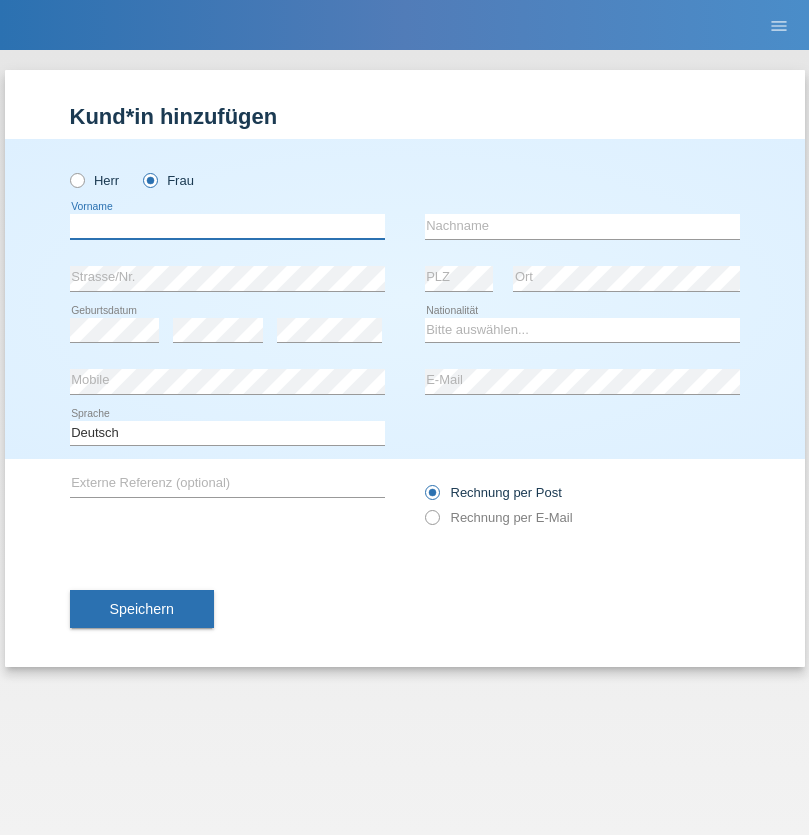 click at bounding box center [227, 226] 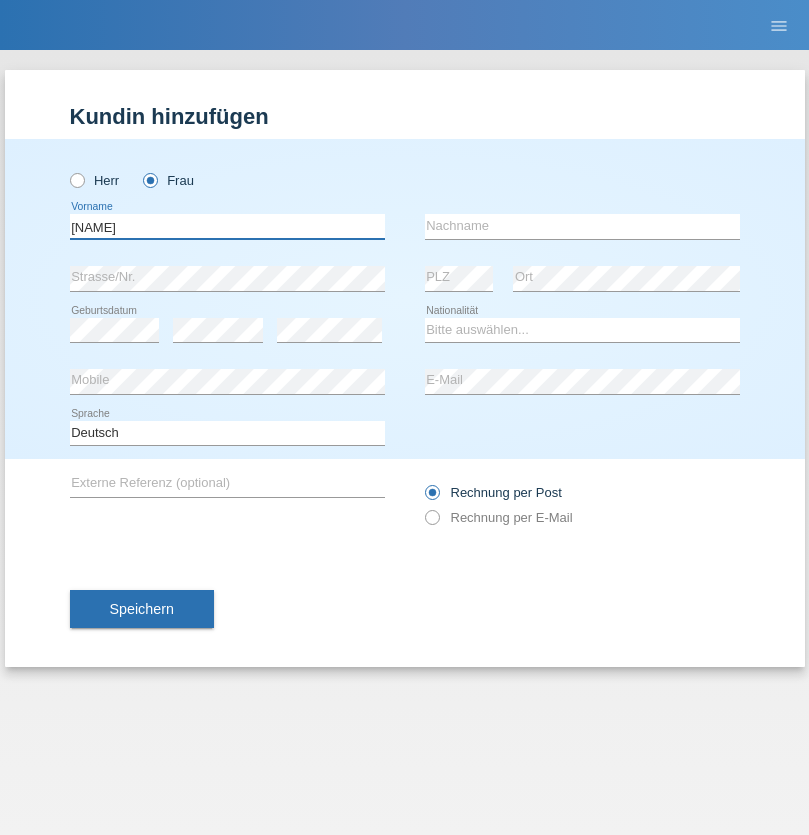 type on "MICHAELA" 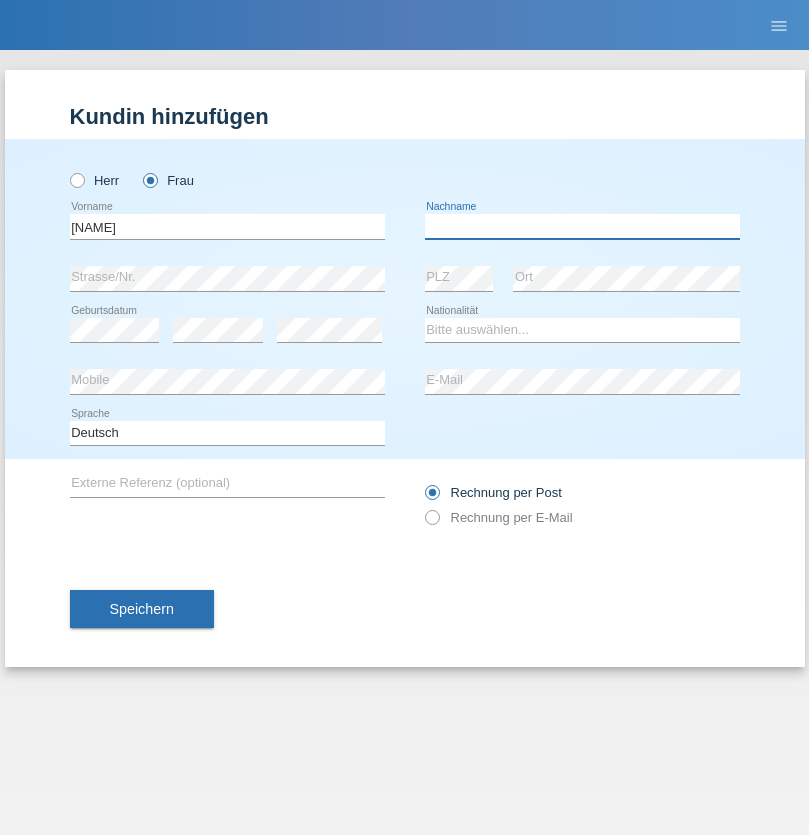 click at bounding box center [582, 226] 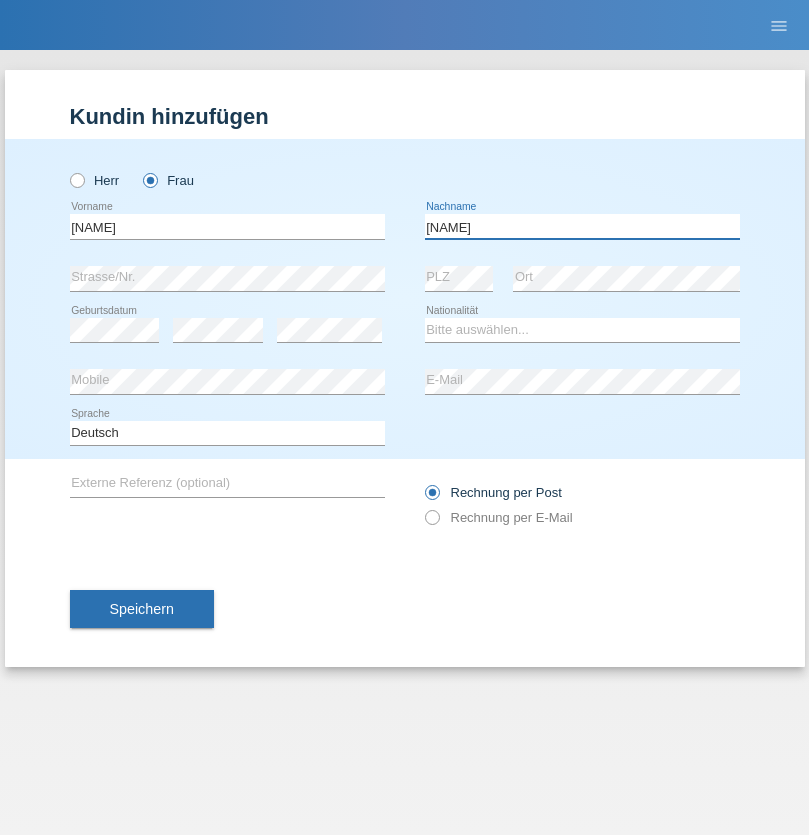 type on "BERNATOVA" 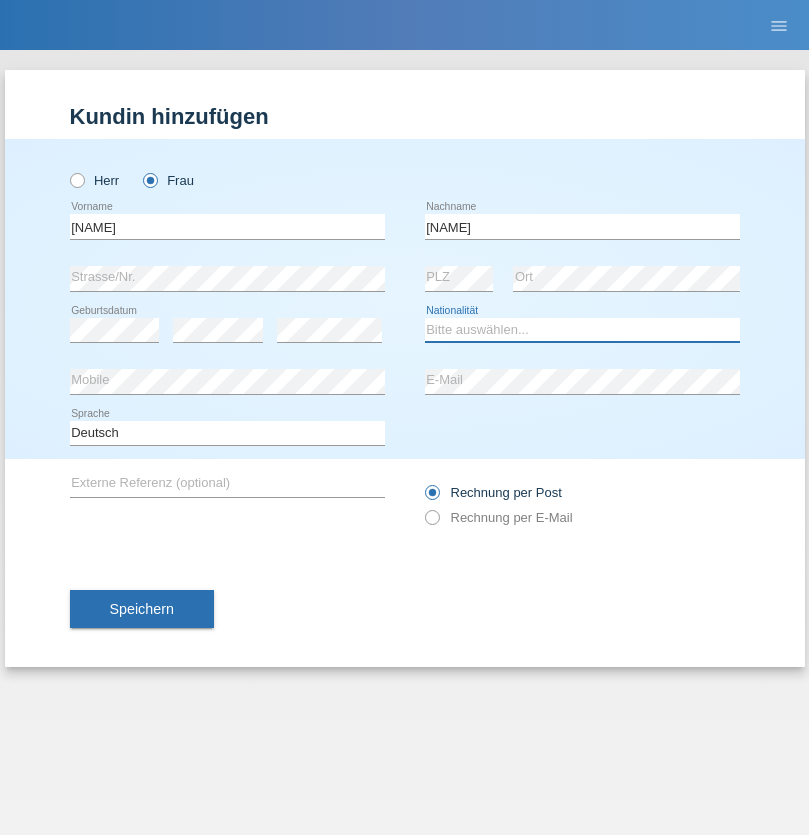 select on "SK" 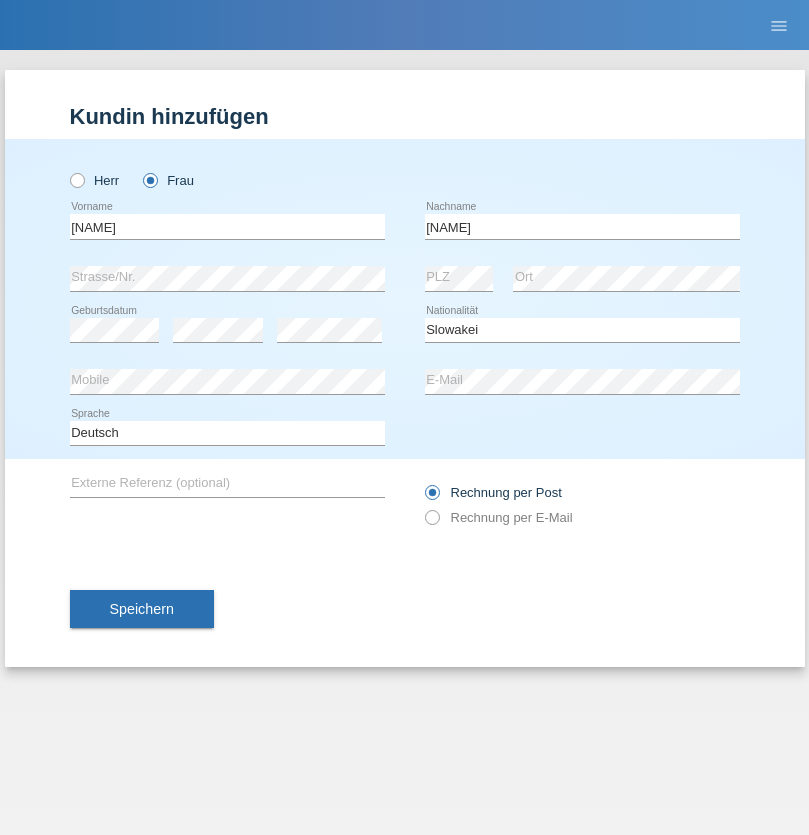 select on "C" 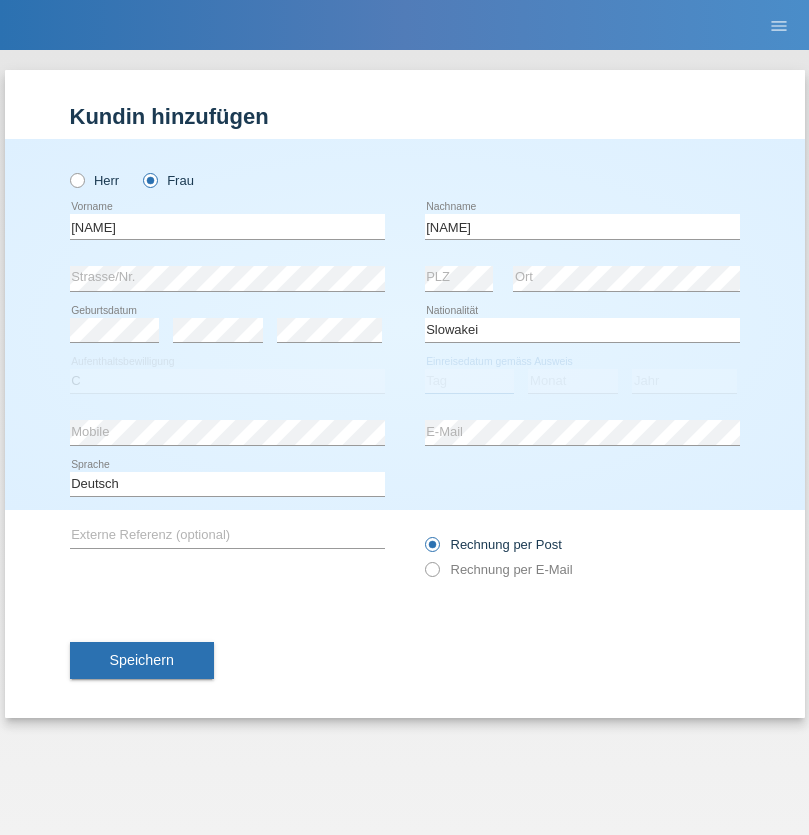 select on "05" 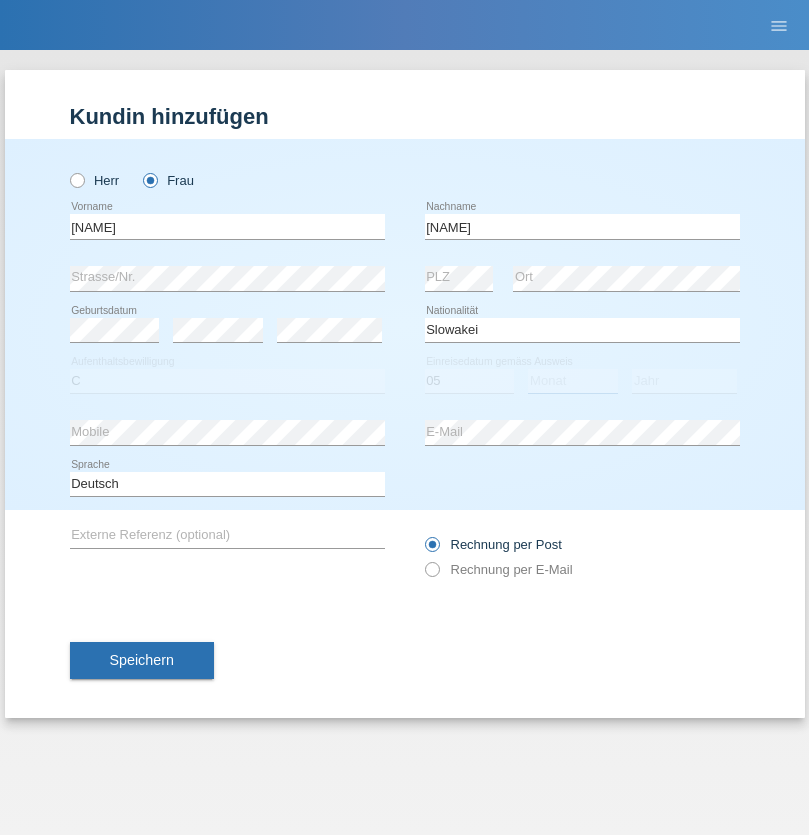 select on "04" 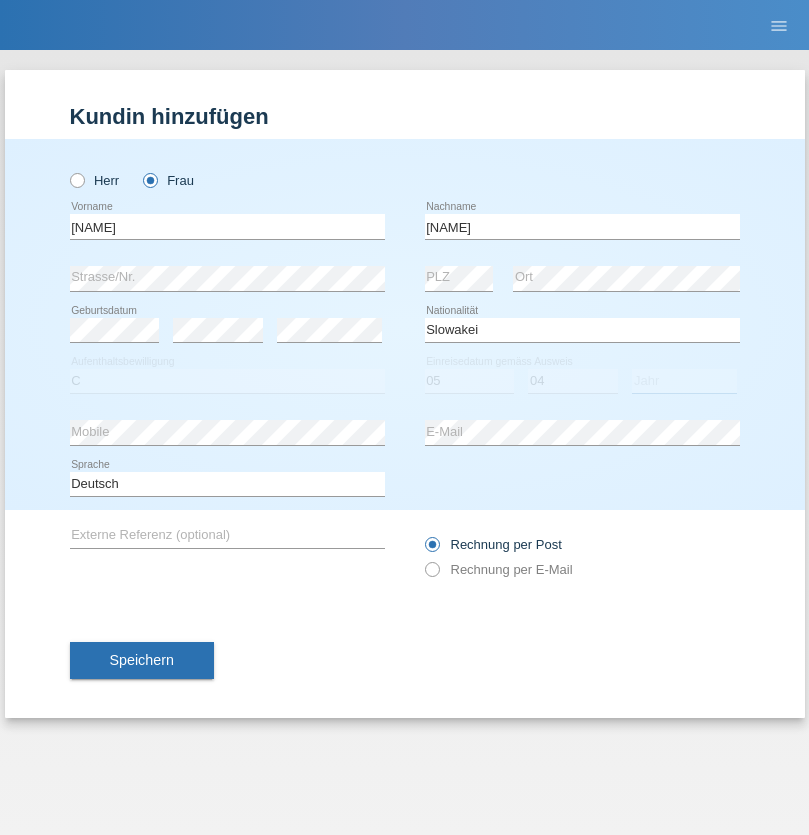 select on "2014" 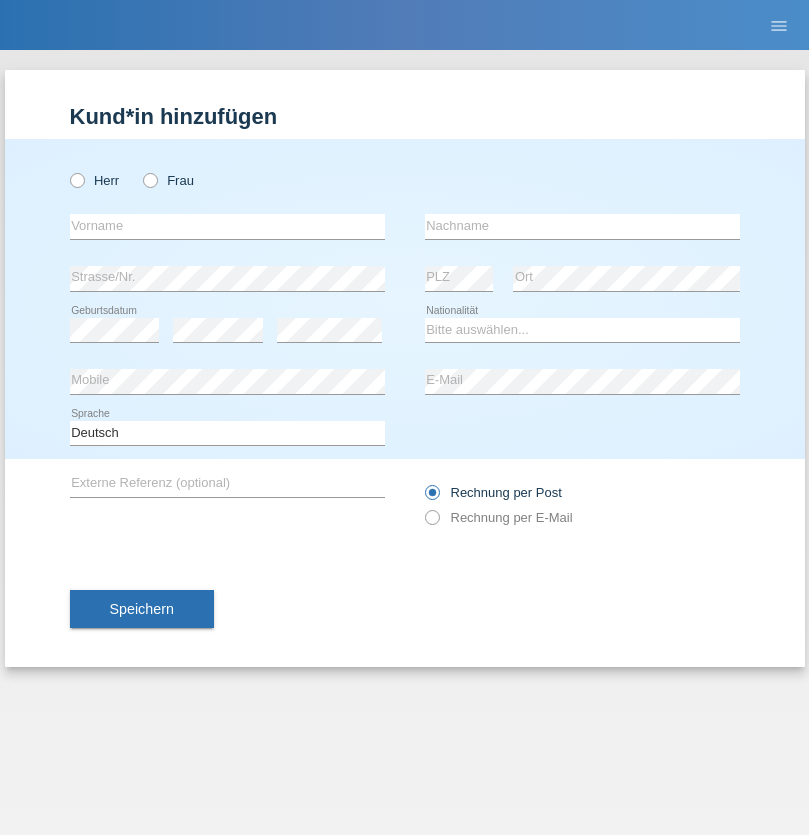 scroll, scrollTop: 0, scrollLeft: 0, axis: both 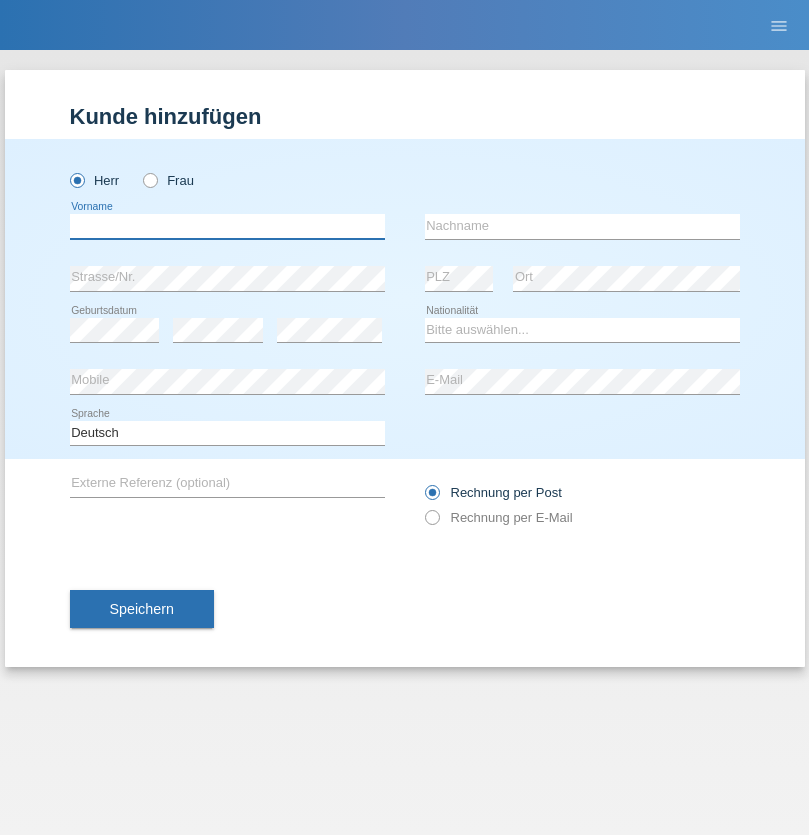 click at bounding box center [227, 226] 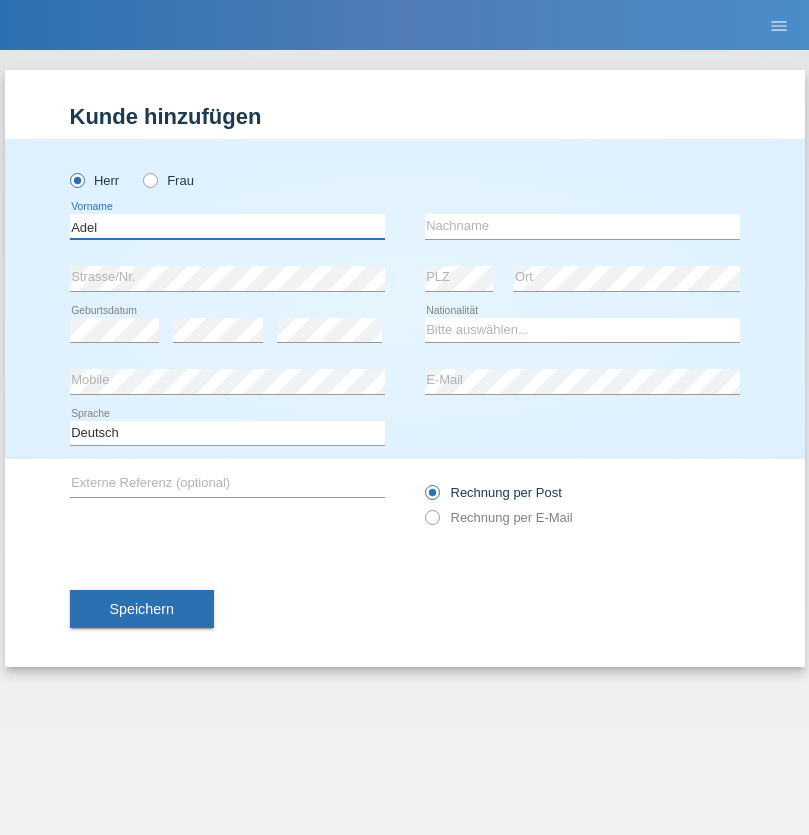 type on "Adel" 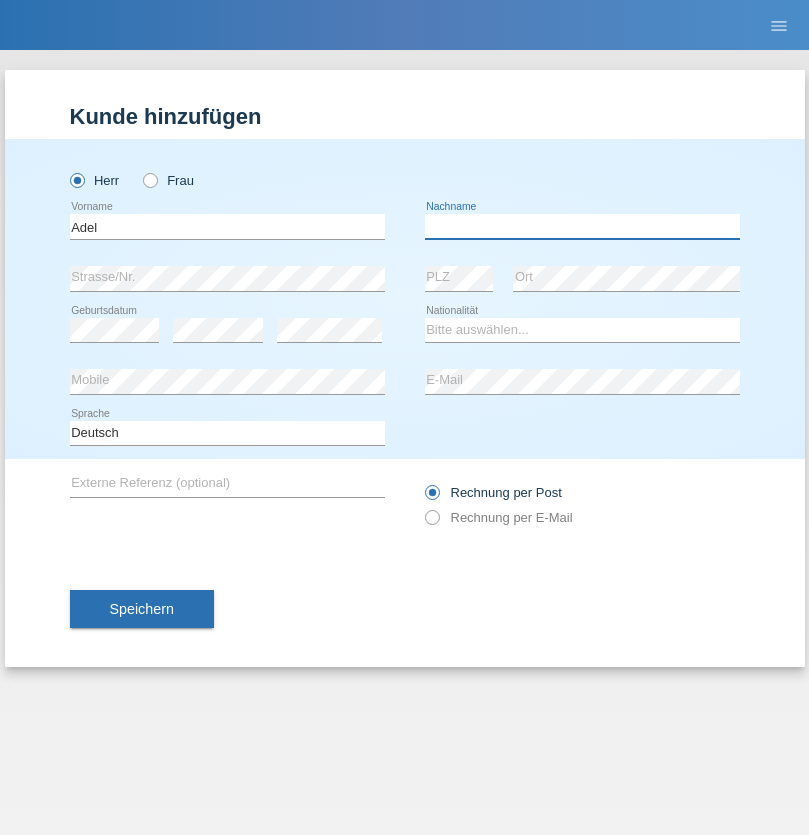 click at bounding box center (582, 226) 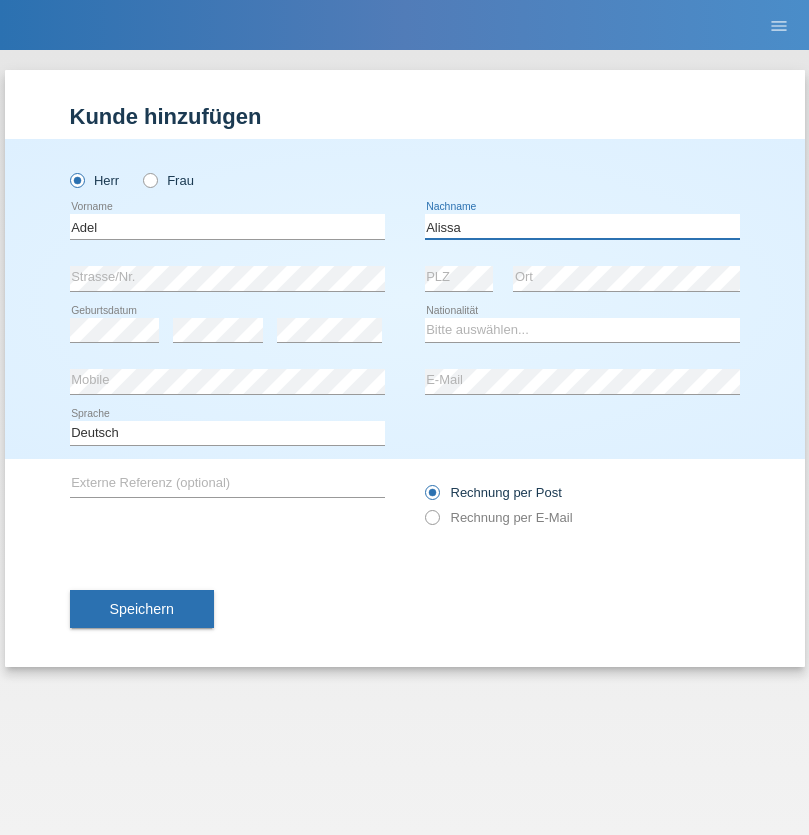 type on "Alissa" 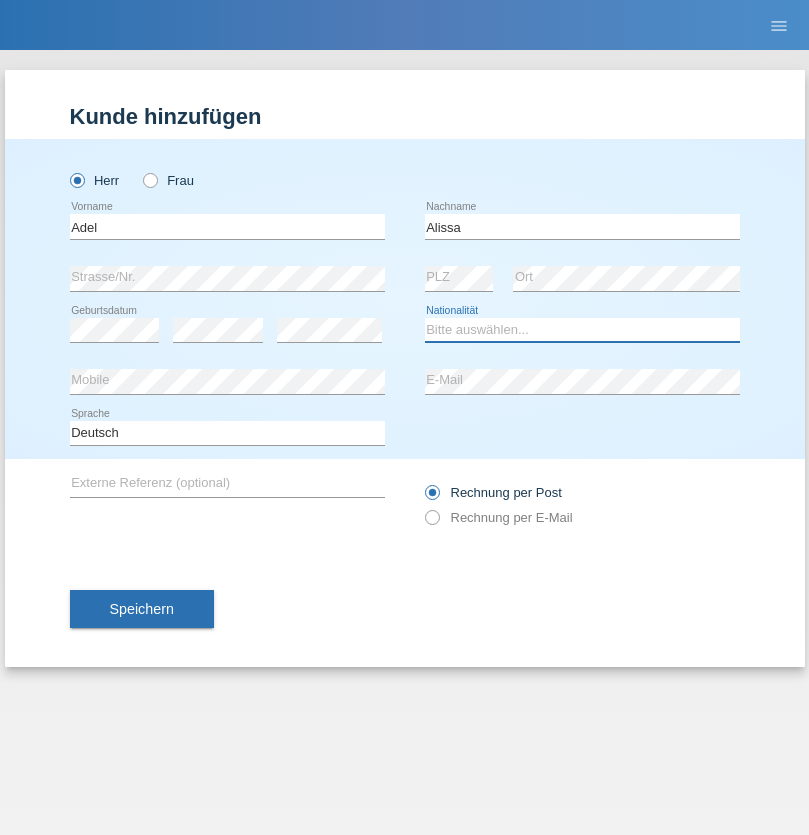 select on "SY" 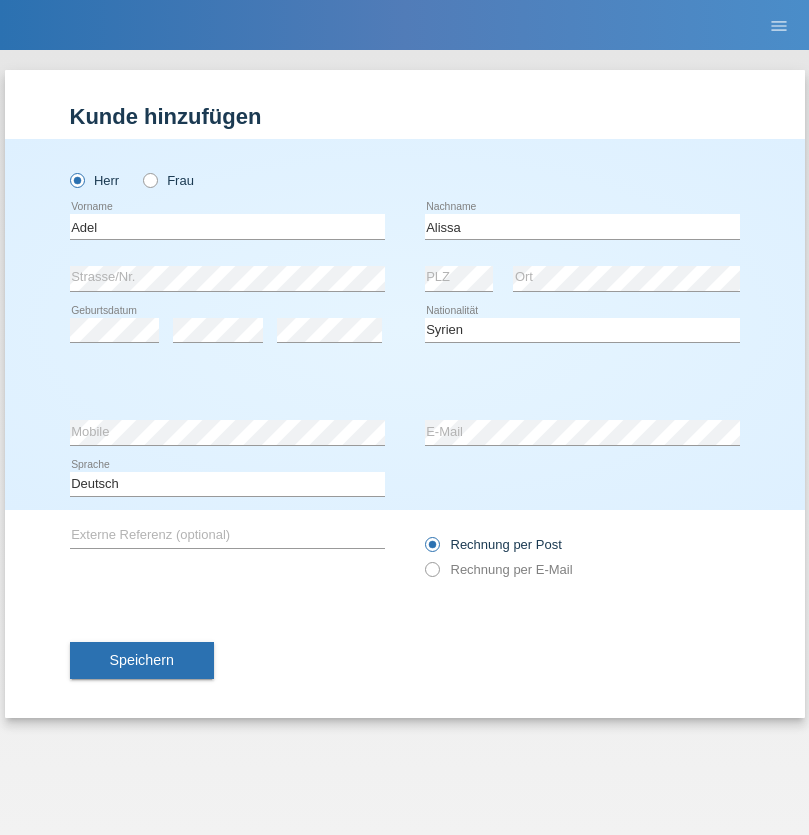select on "C" 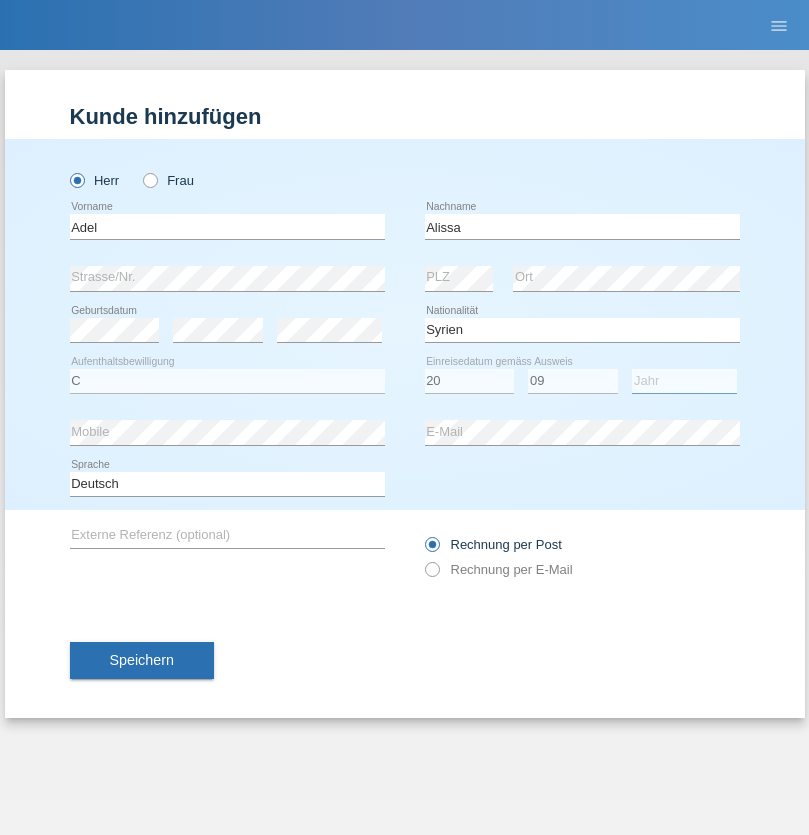 select on "2018" 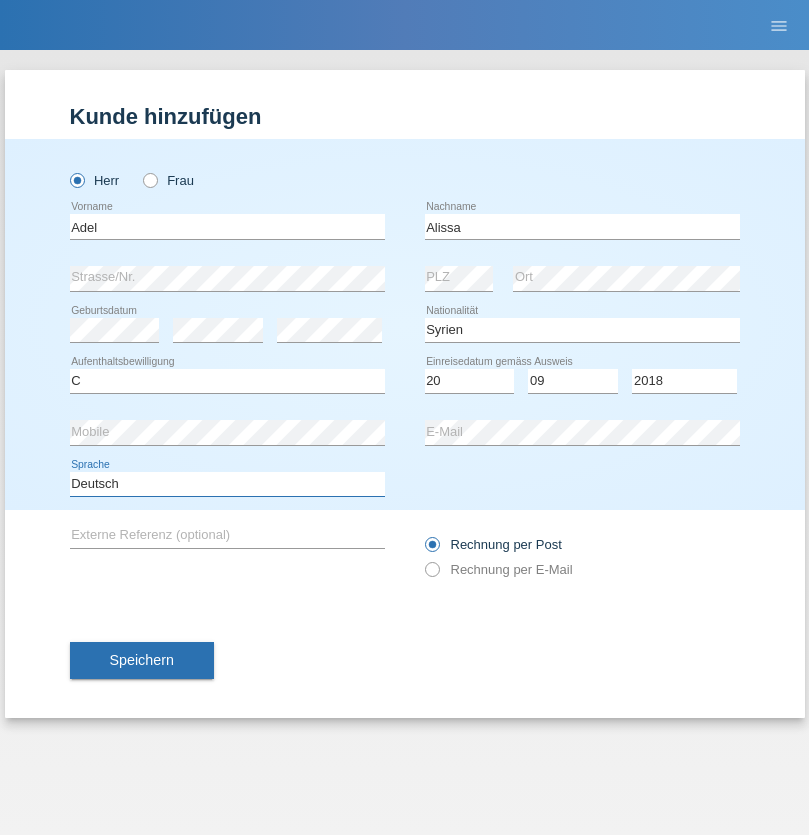 select on "en" 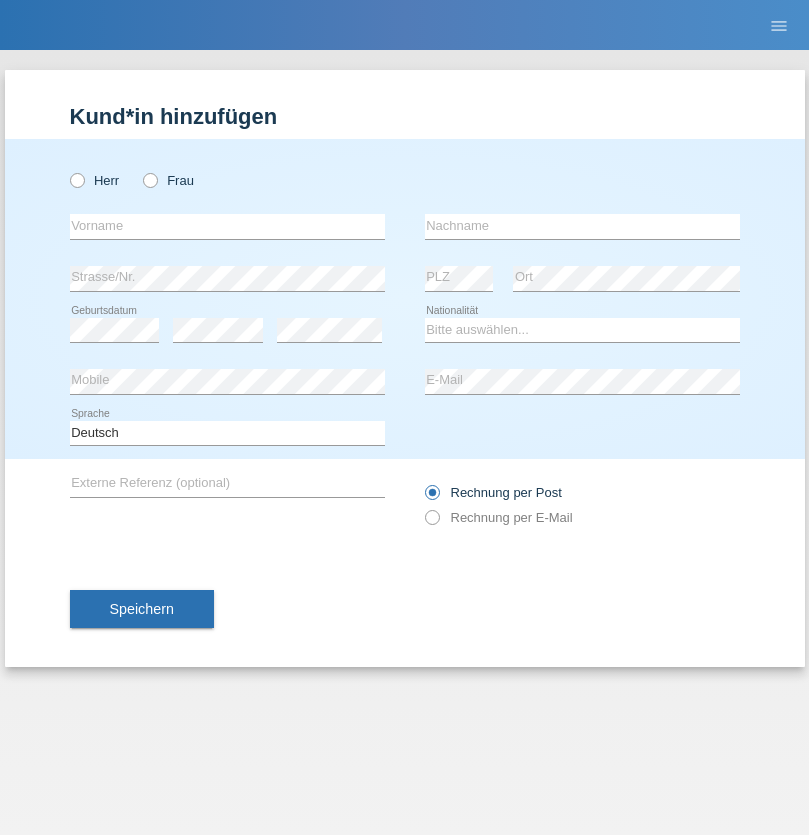scroll, scrollTop: 0, scrollLeft: 0, axis: both 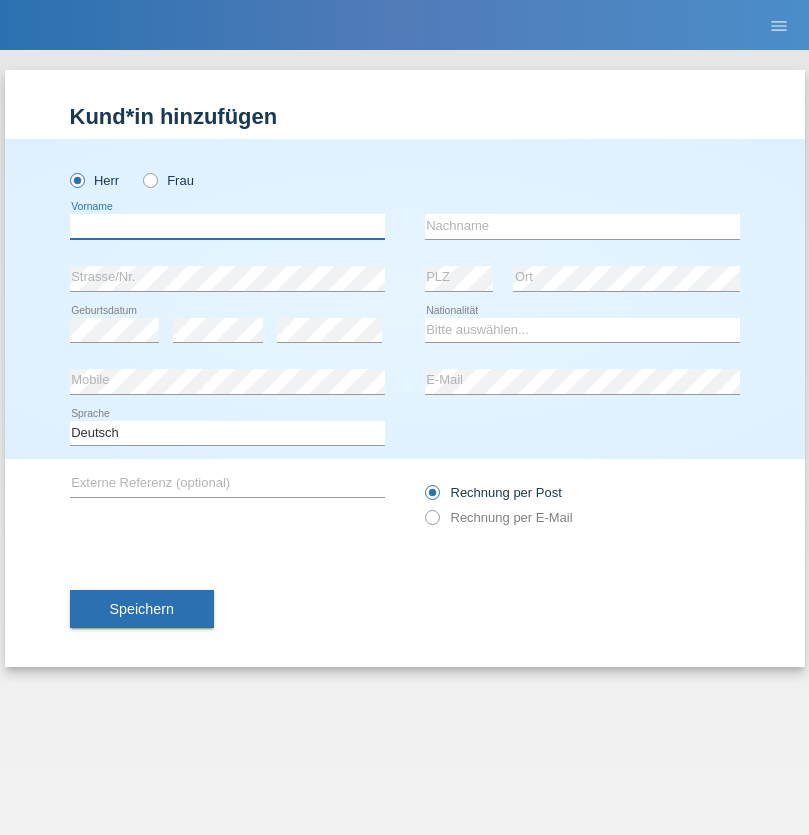 click at bounding box center [227, 226] 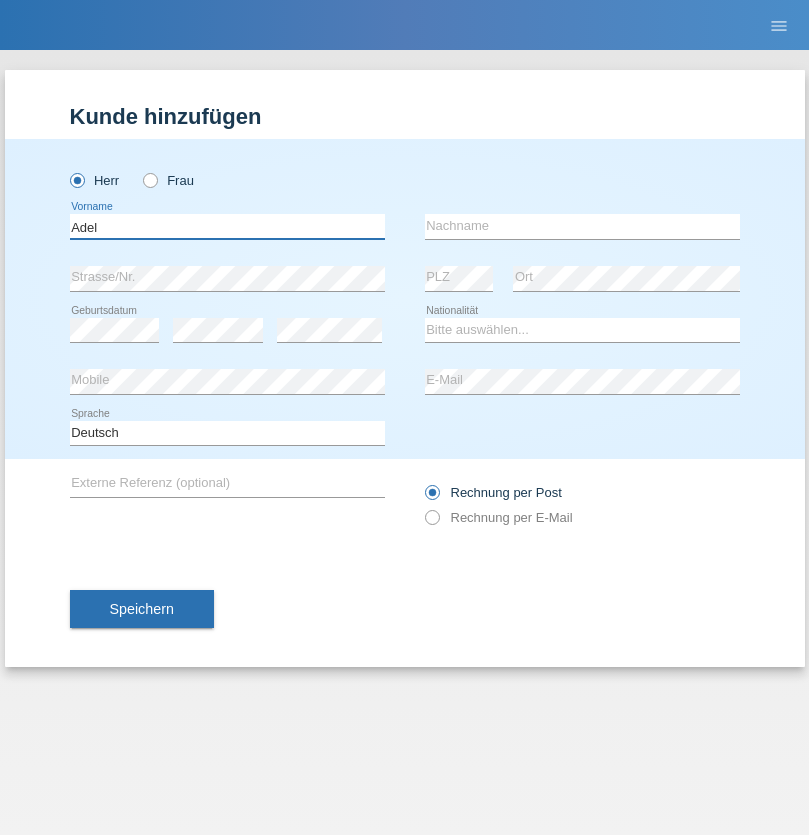 type on "Adel" 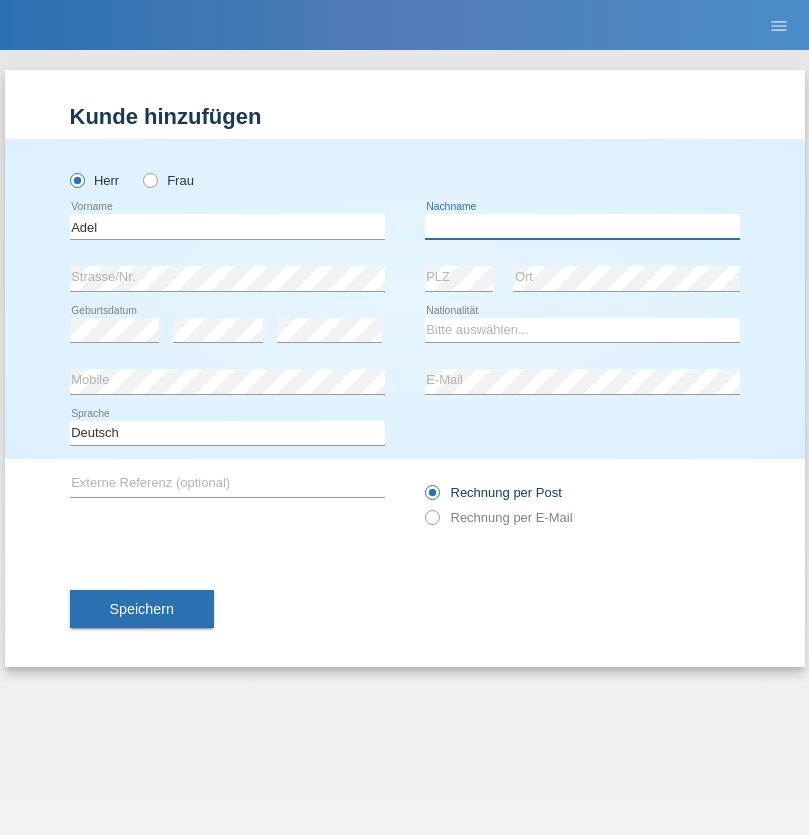 click at bounding box center (582, 226) 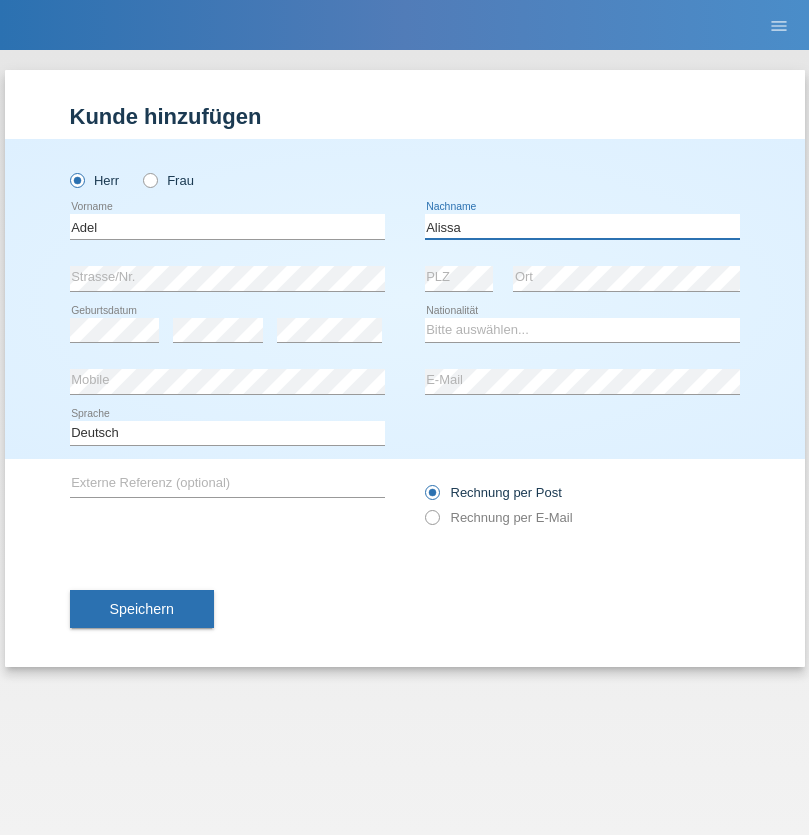 type on "Alissa" 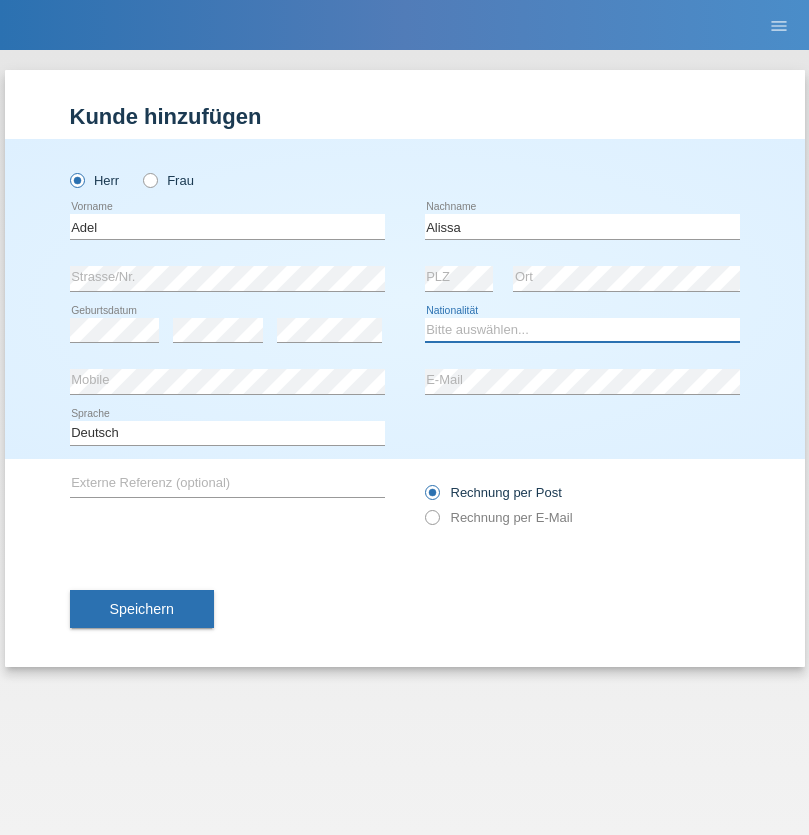 select on "SY" 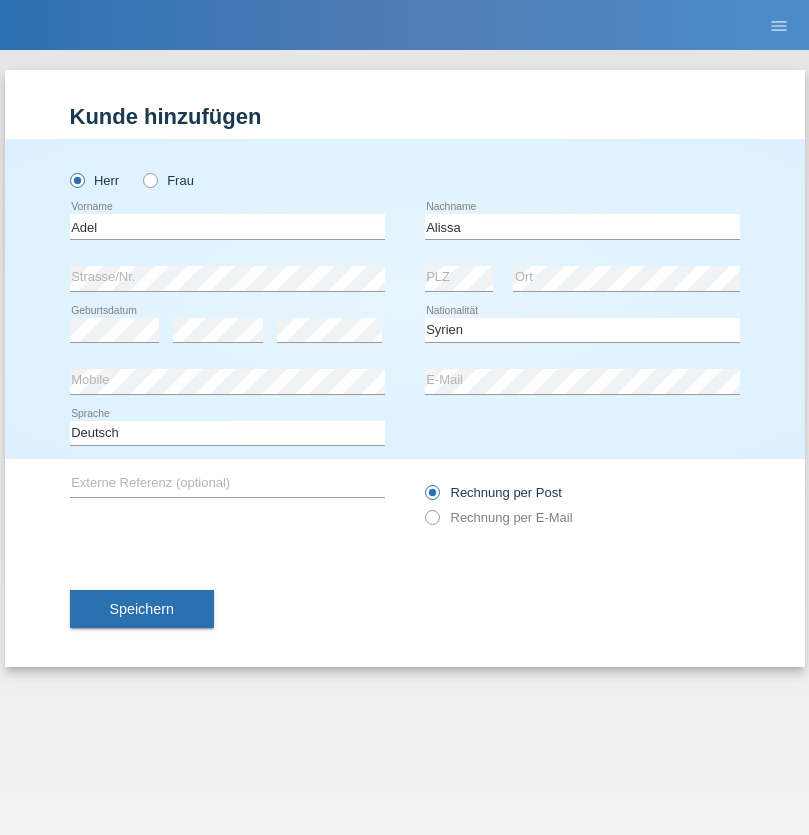 select on "C" 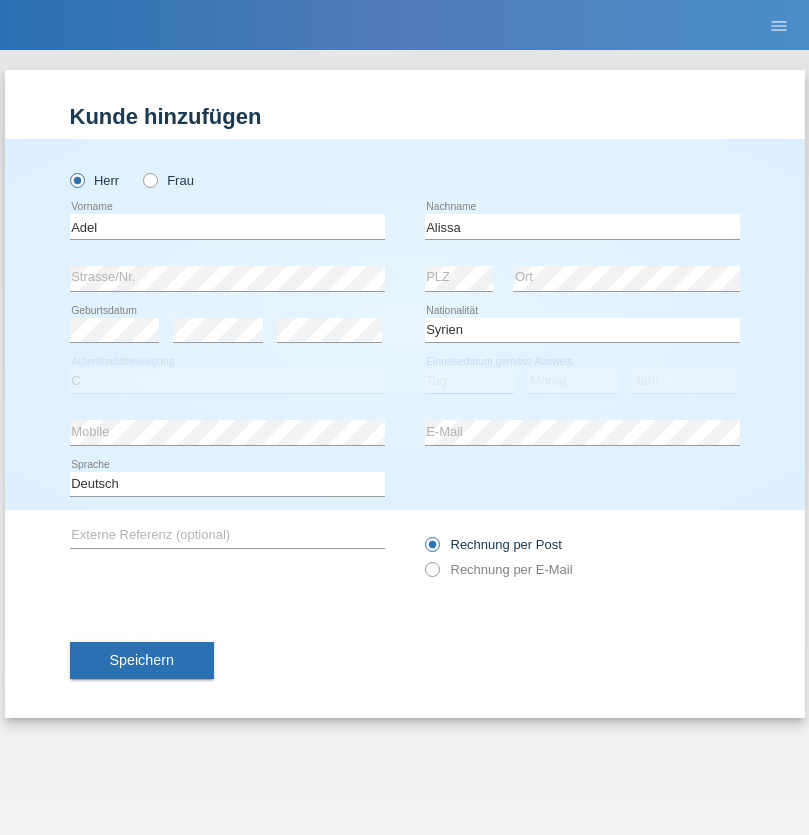 select on "20" 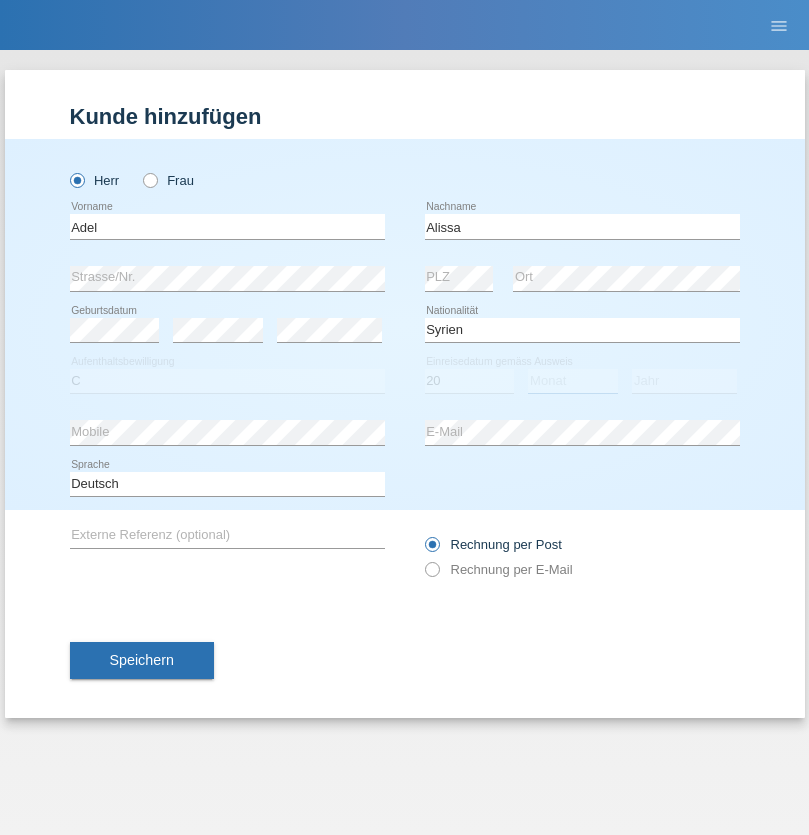 select on "09" 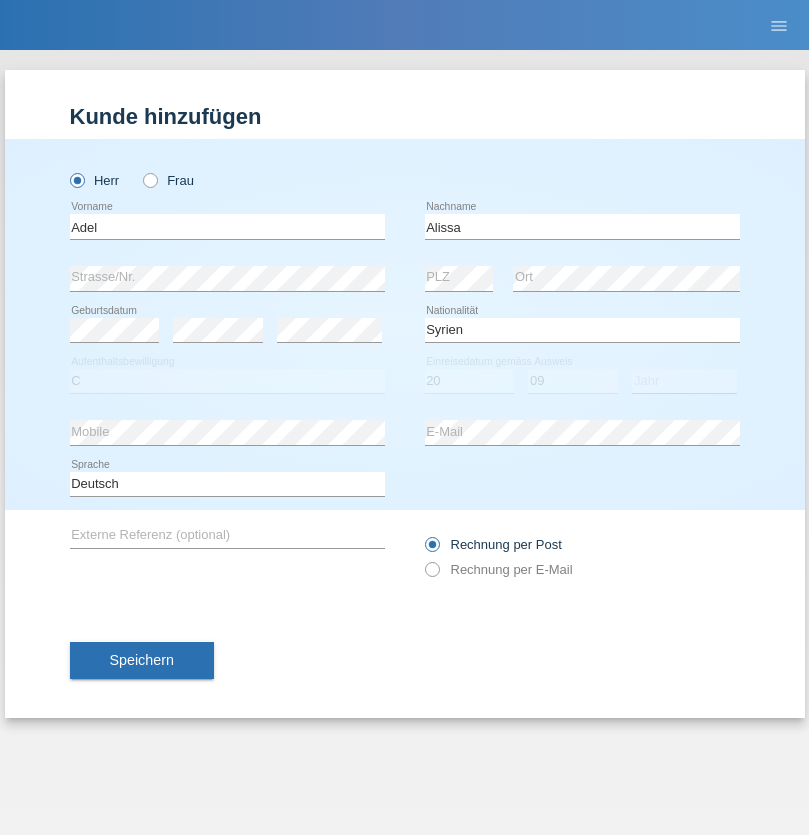 select on "2018" 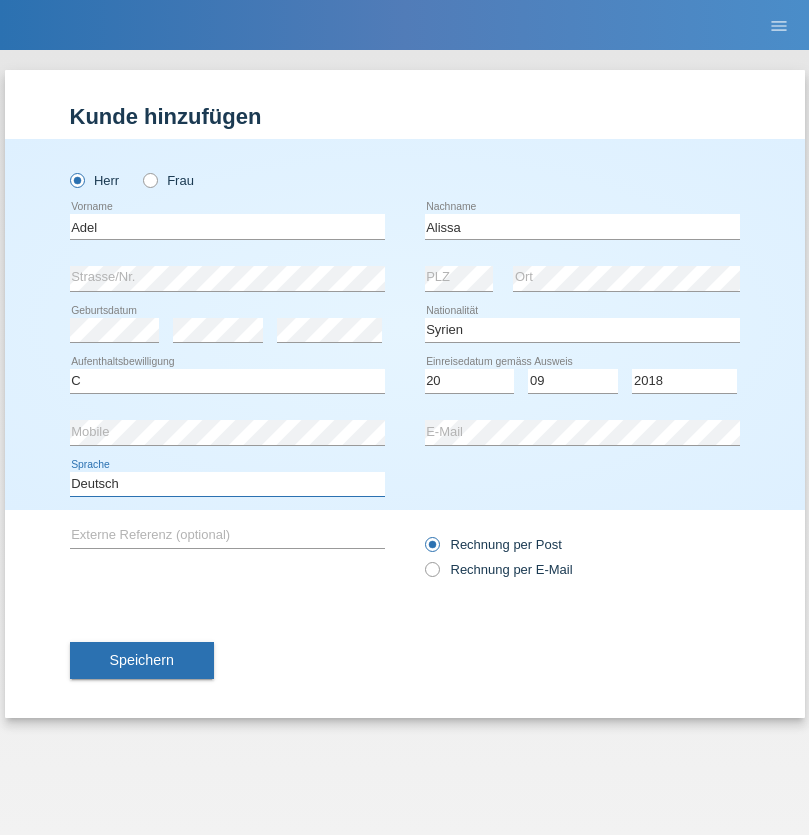 select on "en" 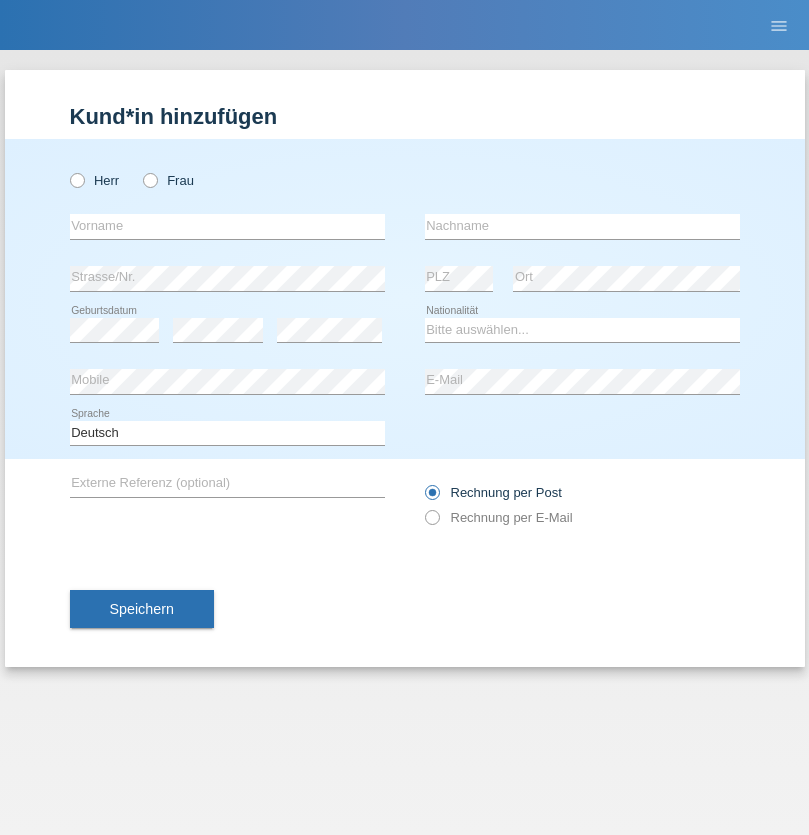 scroll, scrollTop: 0, scrollLeft: 0, axis: both 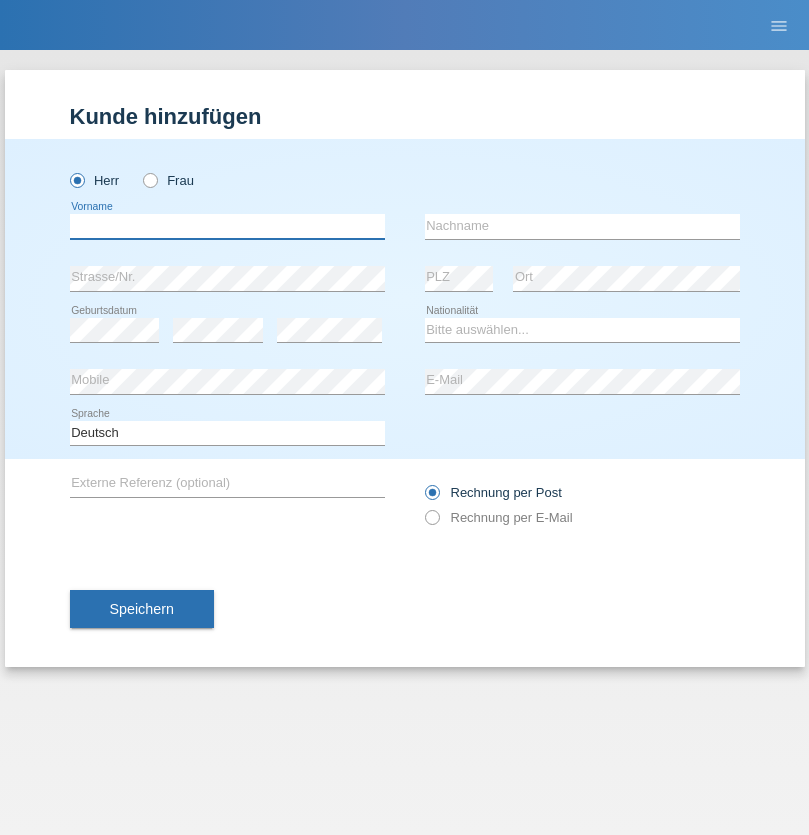 click at bounding box center [227, 226] 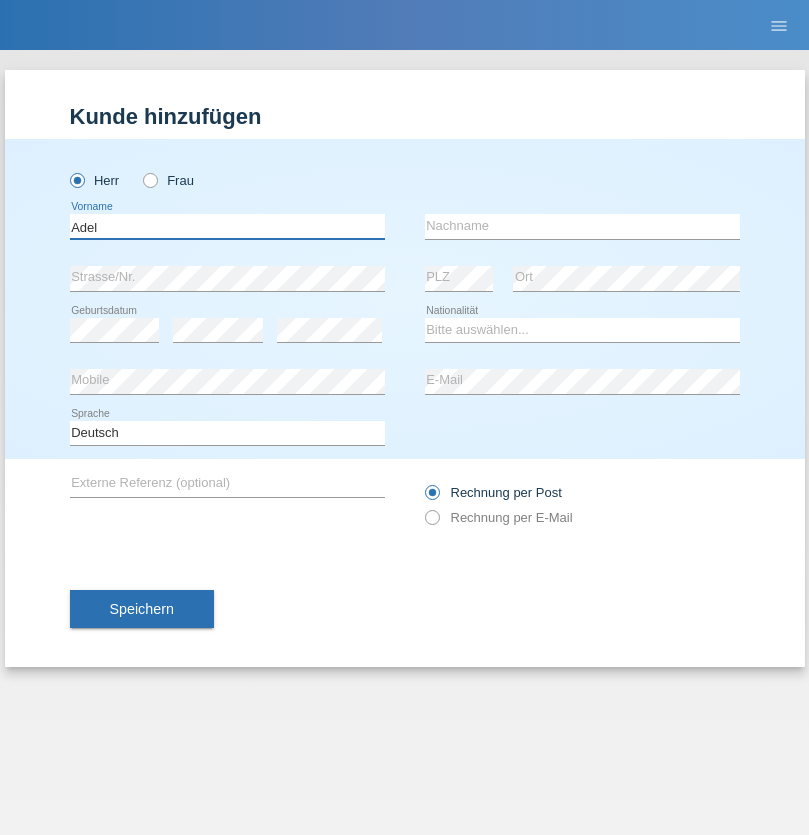 type on "Adel" 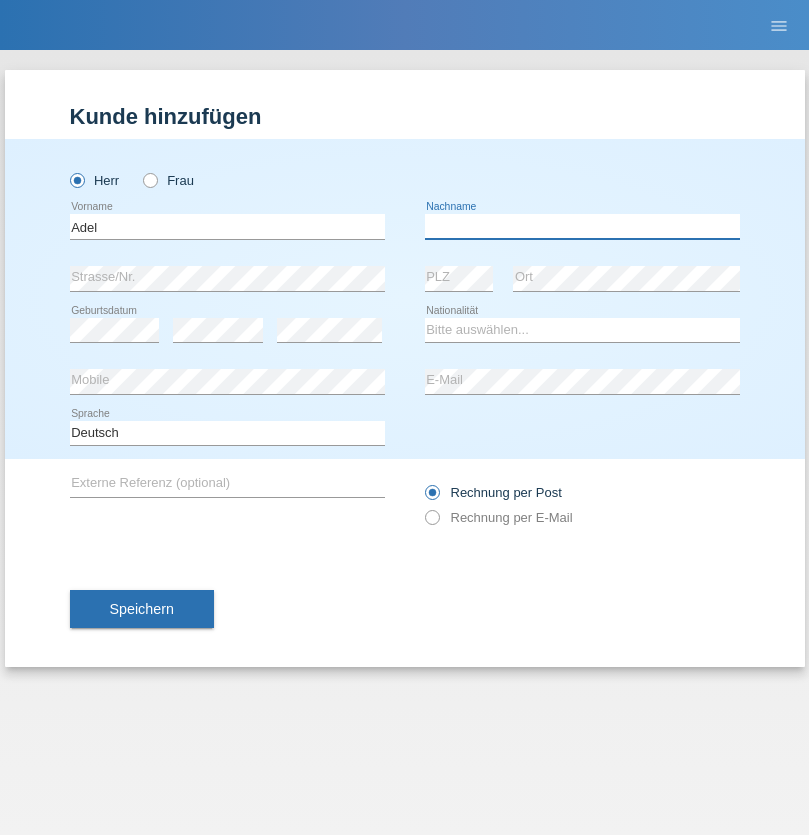 click at bounding box center [582, 226] 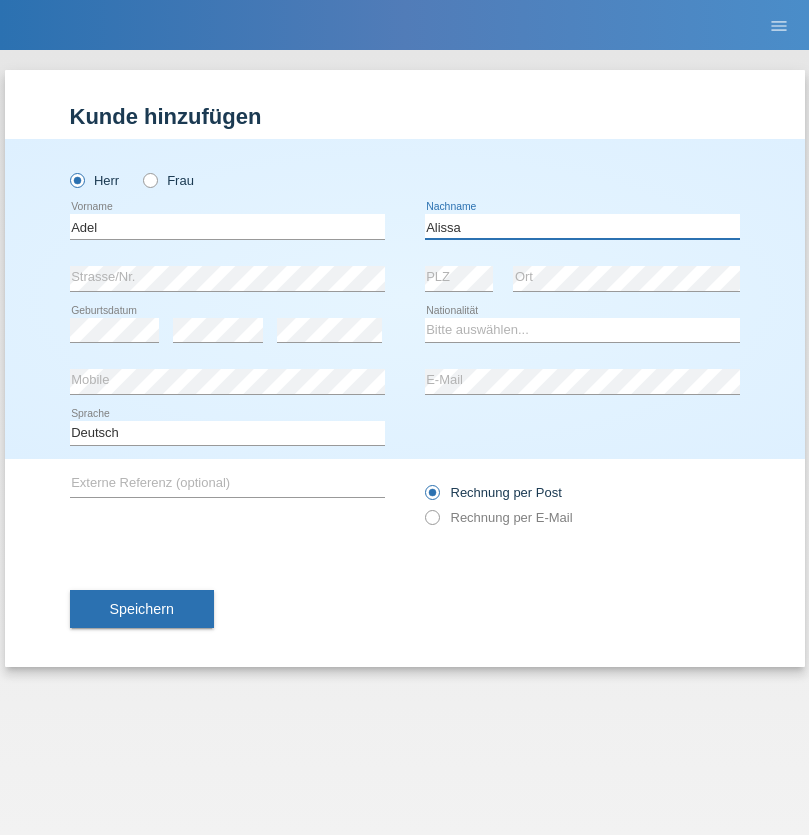 type on "Alissa" 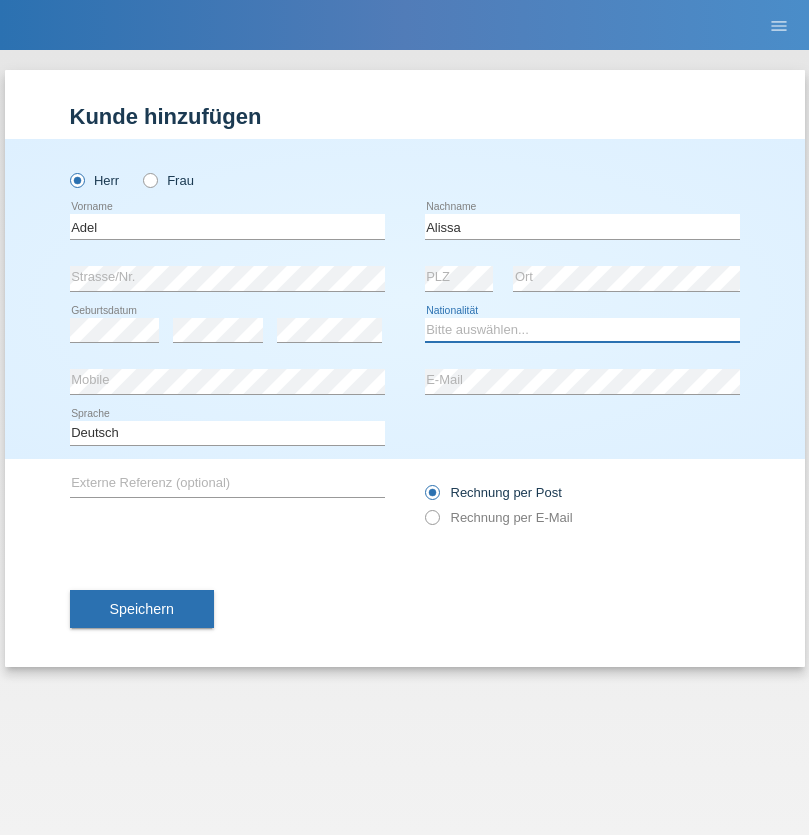 select on "SY" 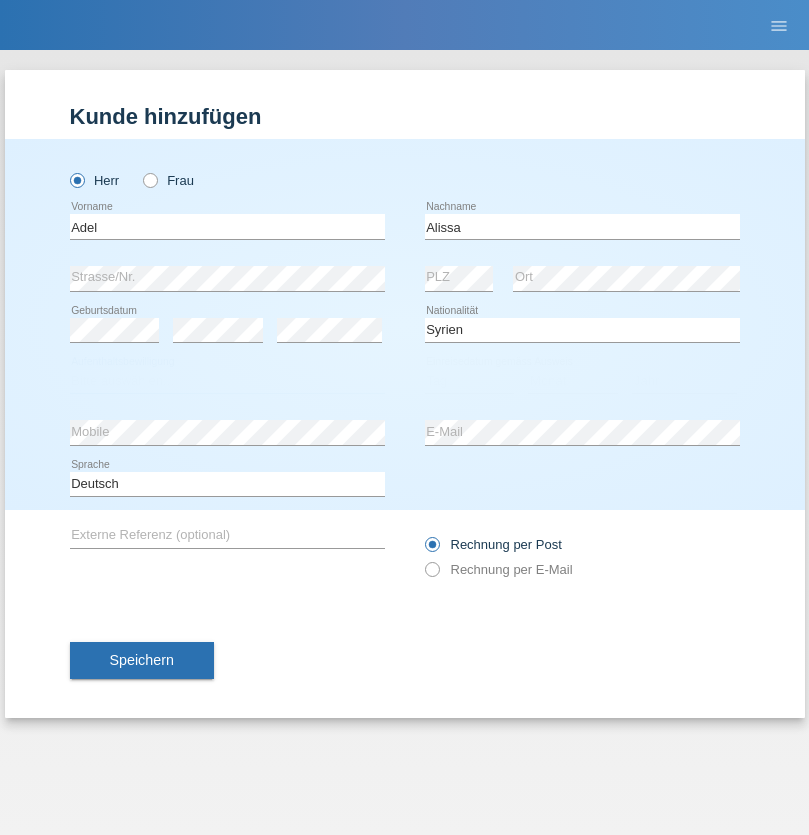 select on "C" 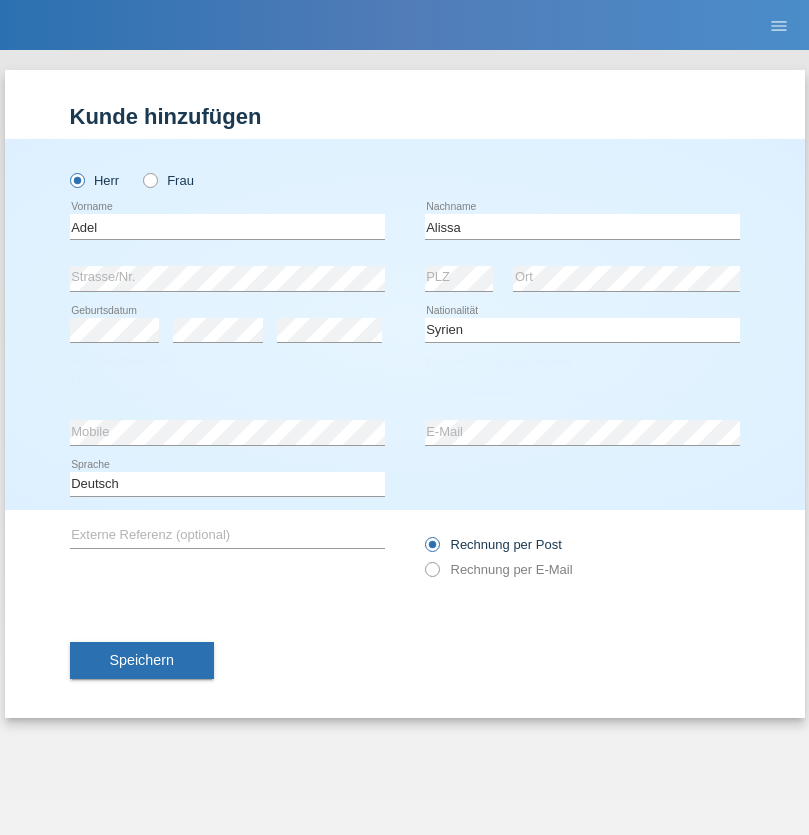 select on "20" 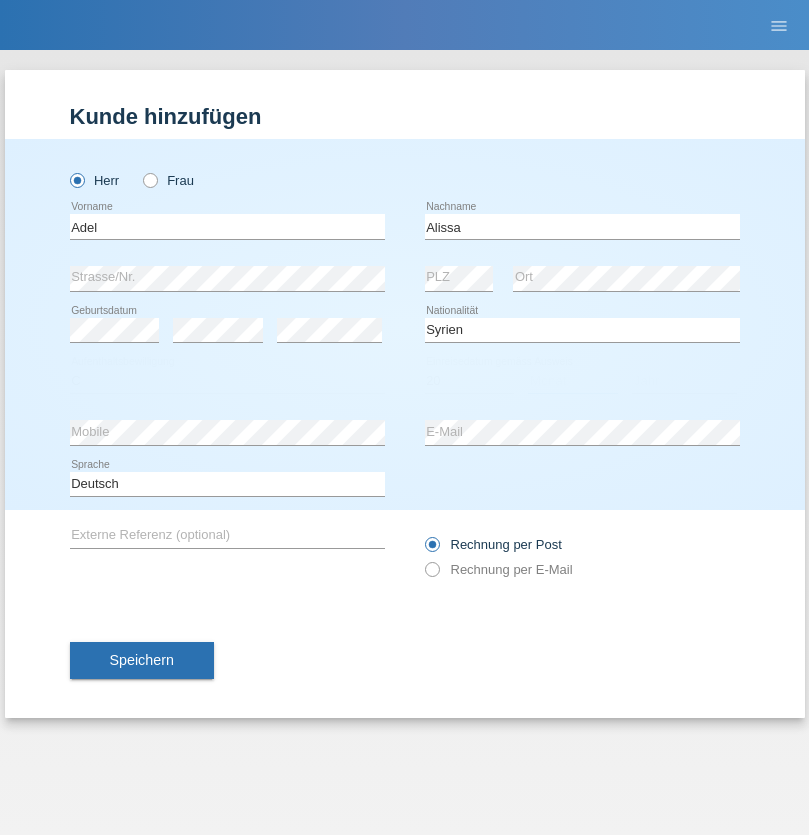 select on "09" 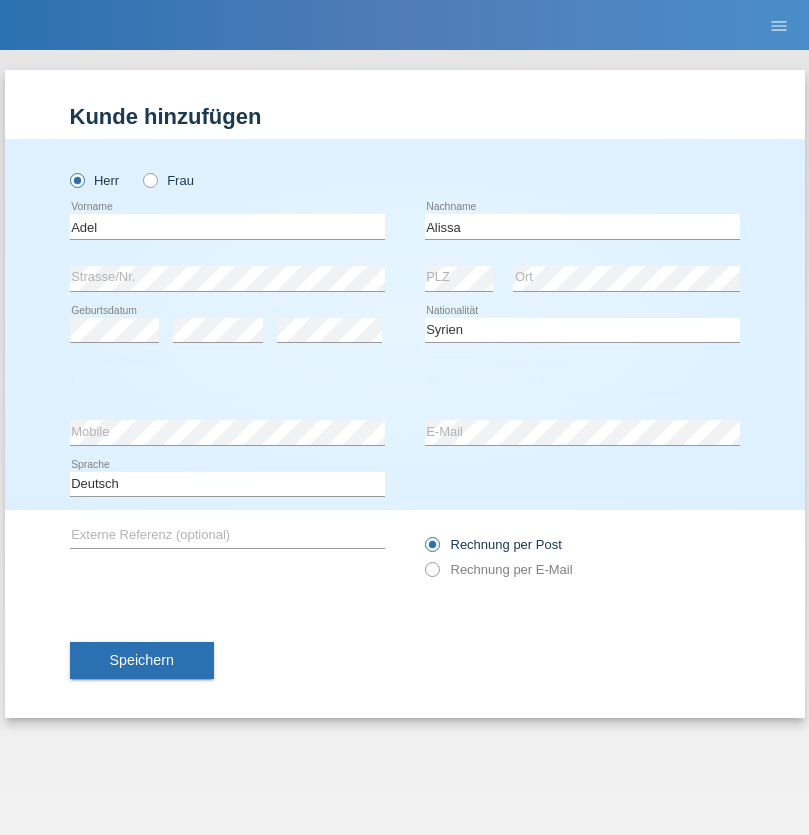 select on "2018" 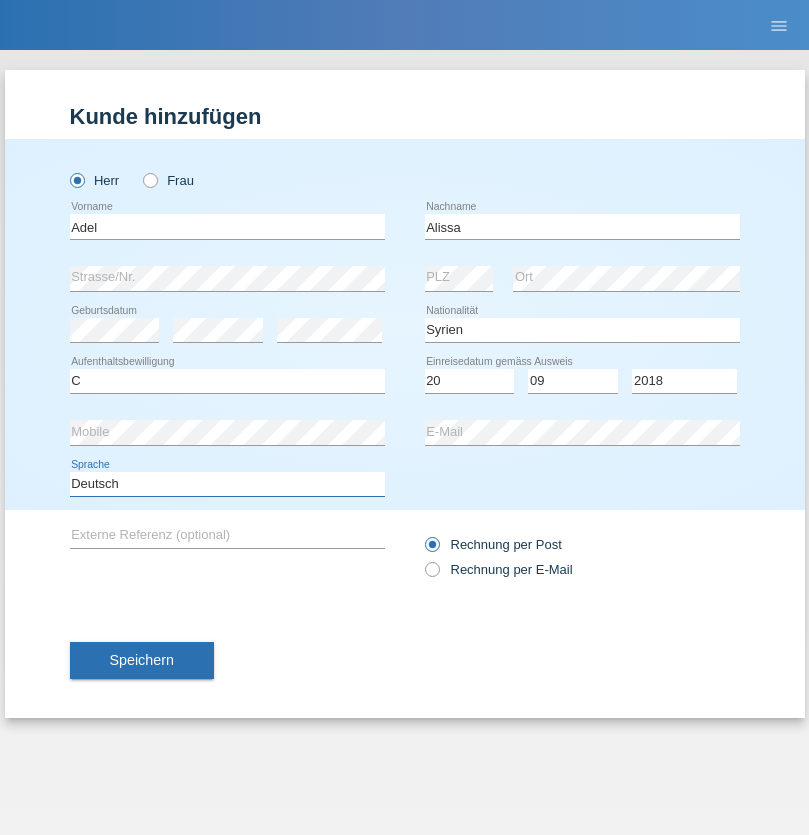 select on "en" 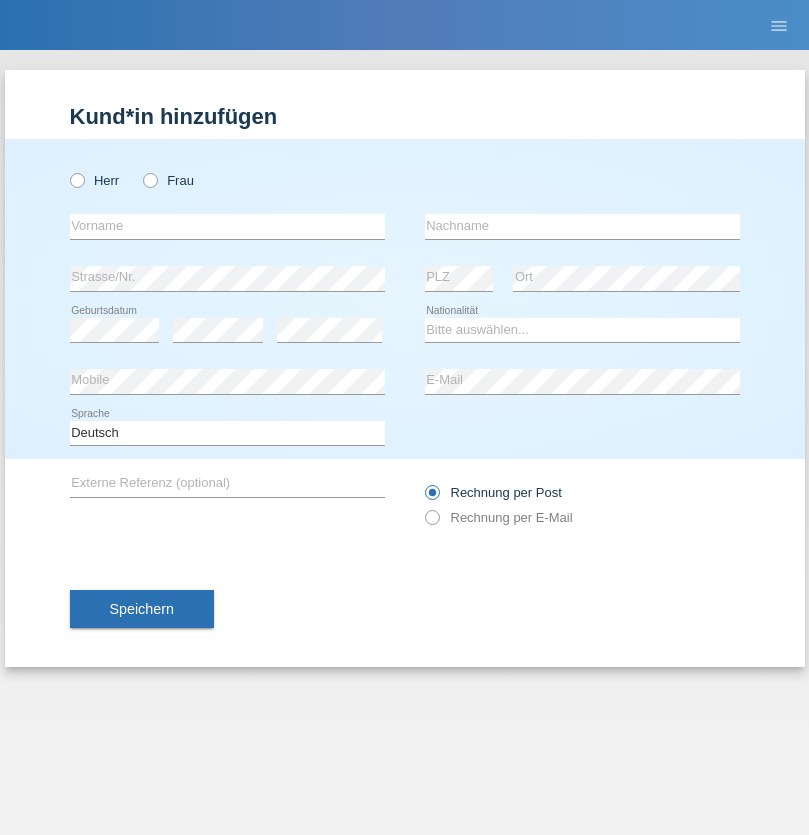 scroll, scrollTop: 0, scrollLeft: 0, axis: both 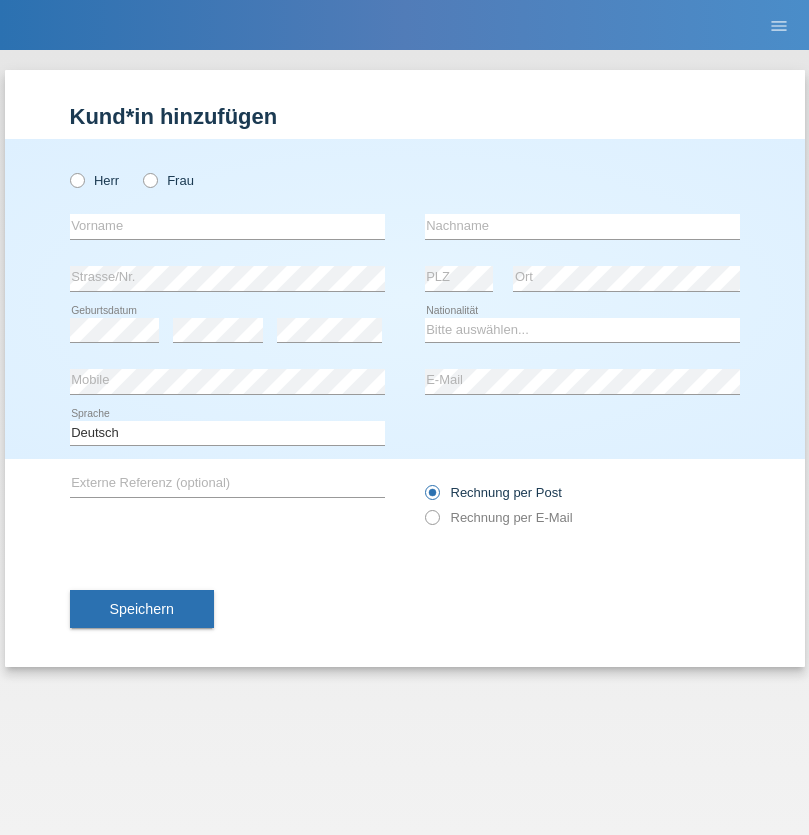 radio on "true" 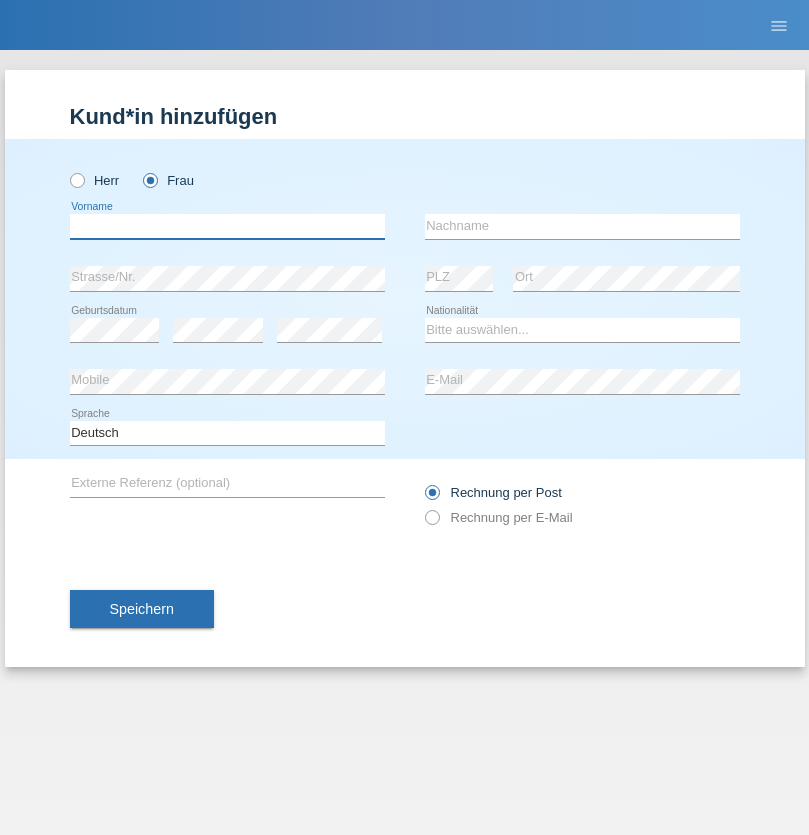 click at bounding box center [227, 226] 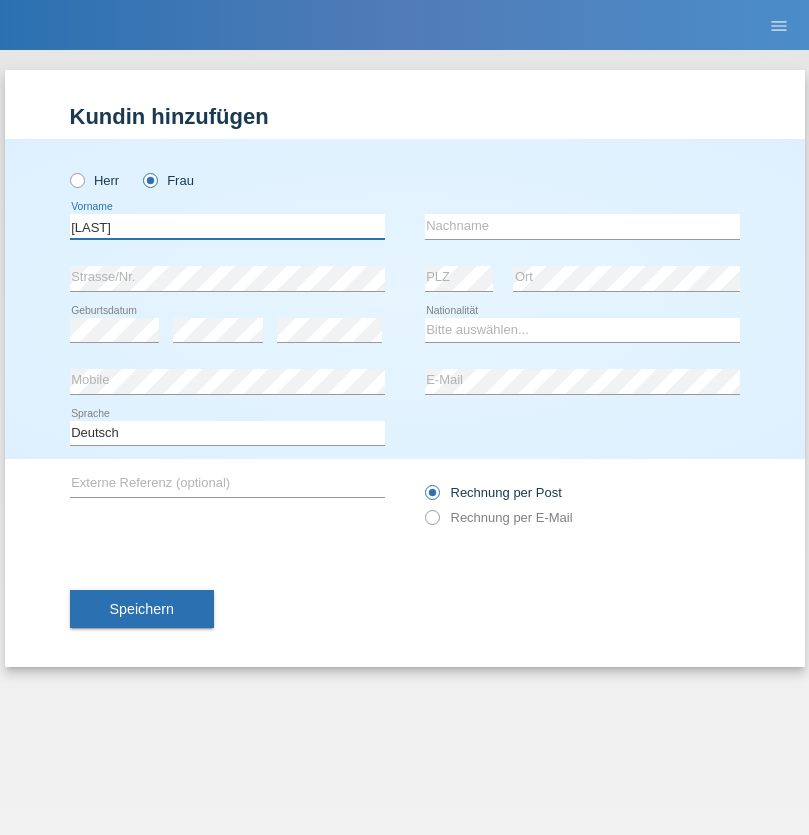 type on "[LAST]" 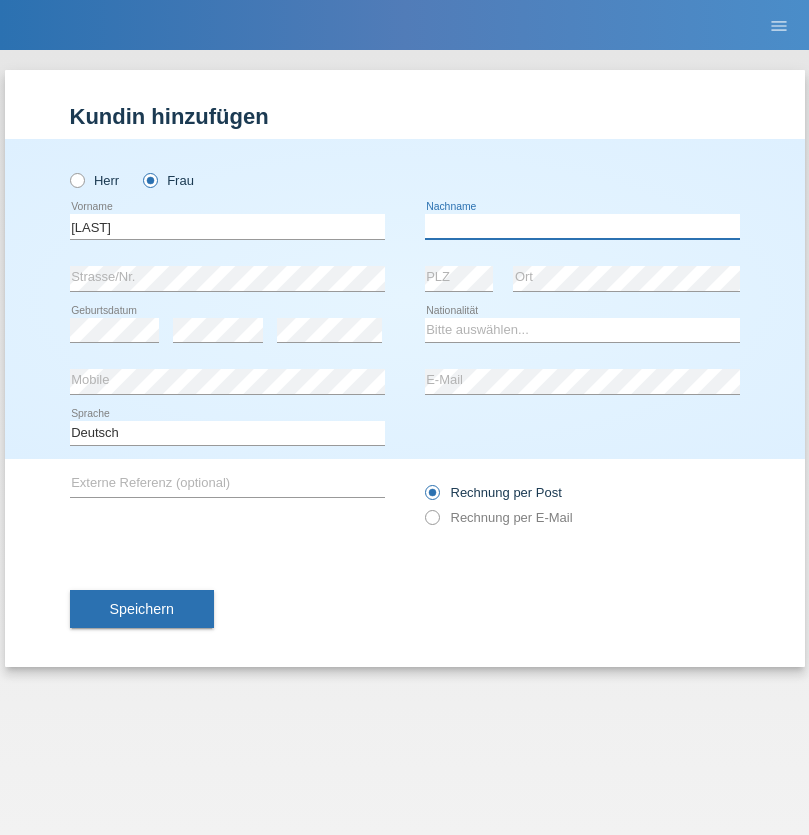 click at bounding box center (582, 226) 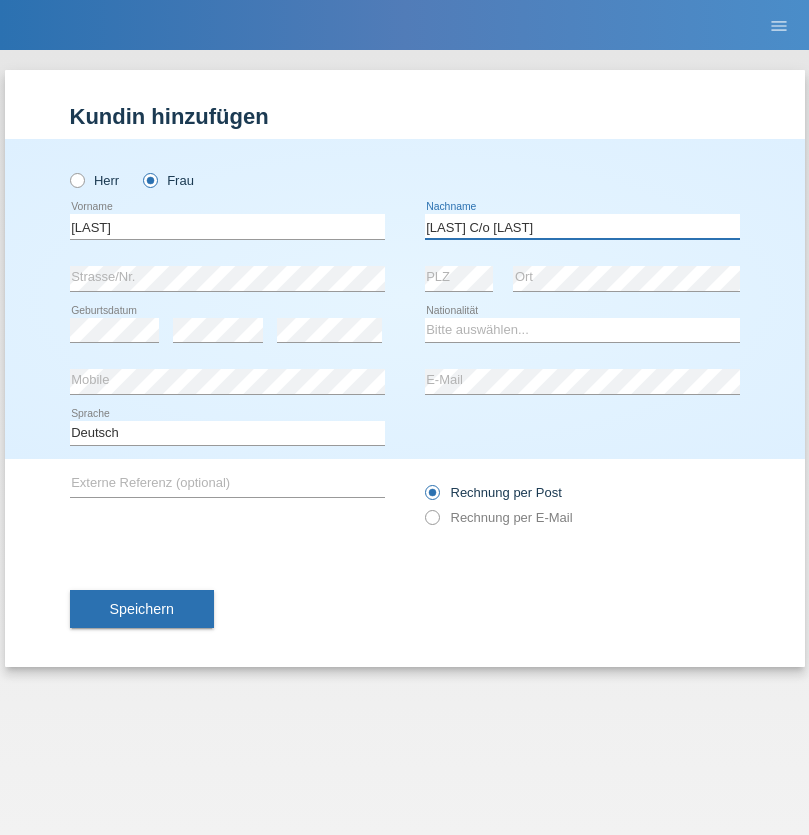 type on "[LAST] C/o [LAST]" 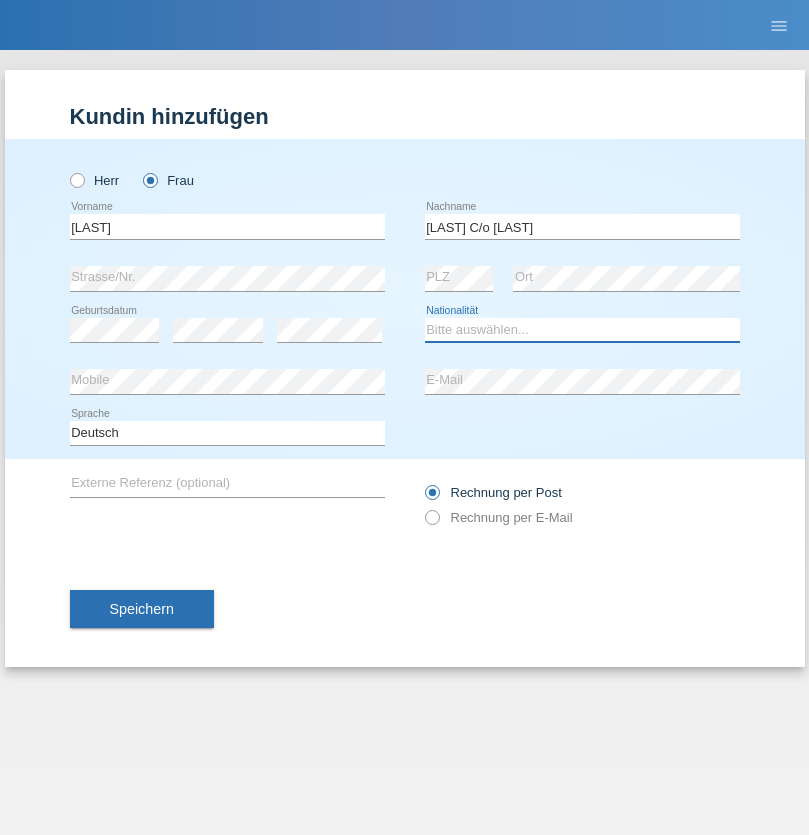 select on "DE" 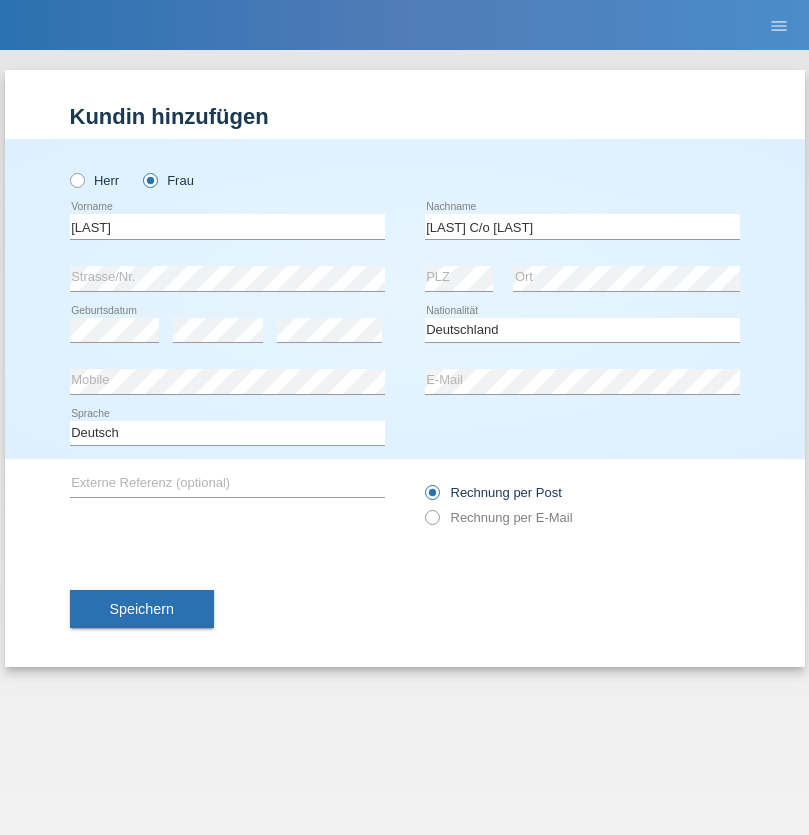 select on "C" 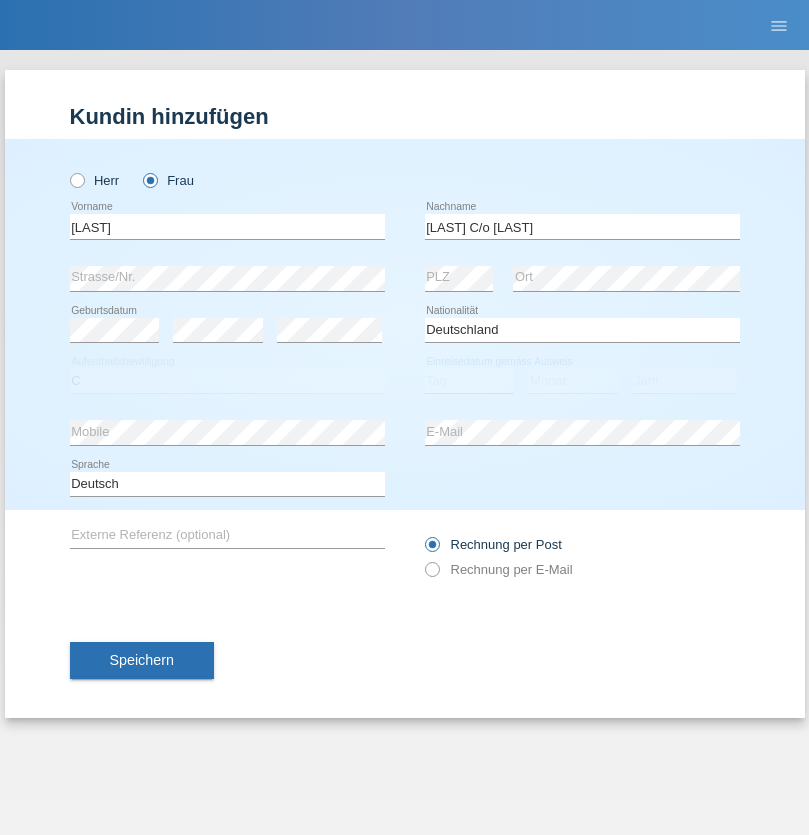 select on "13" 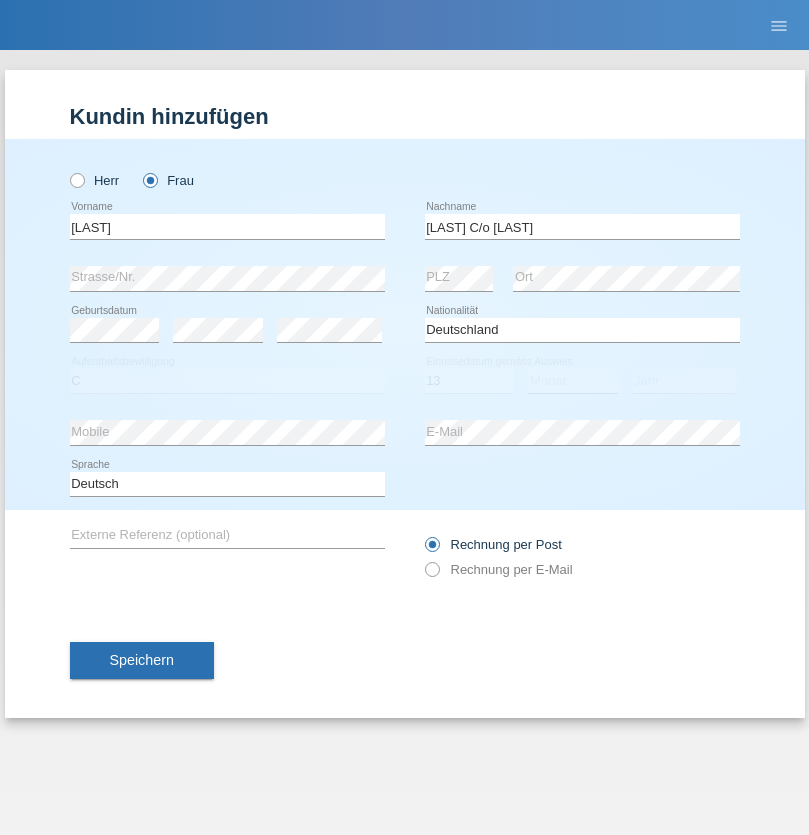 select on "10" 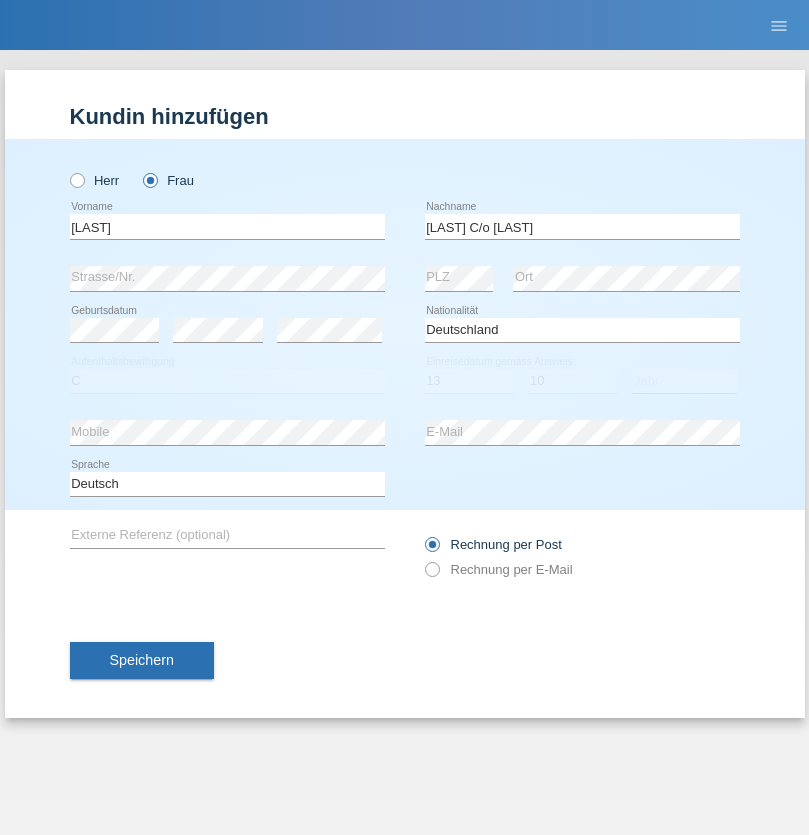 select on "2013" 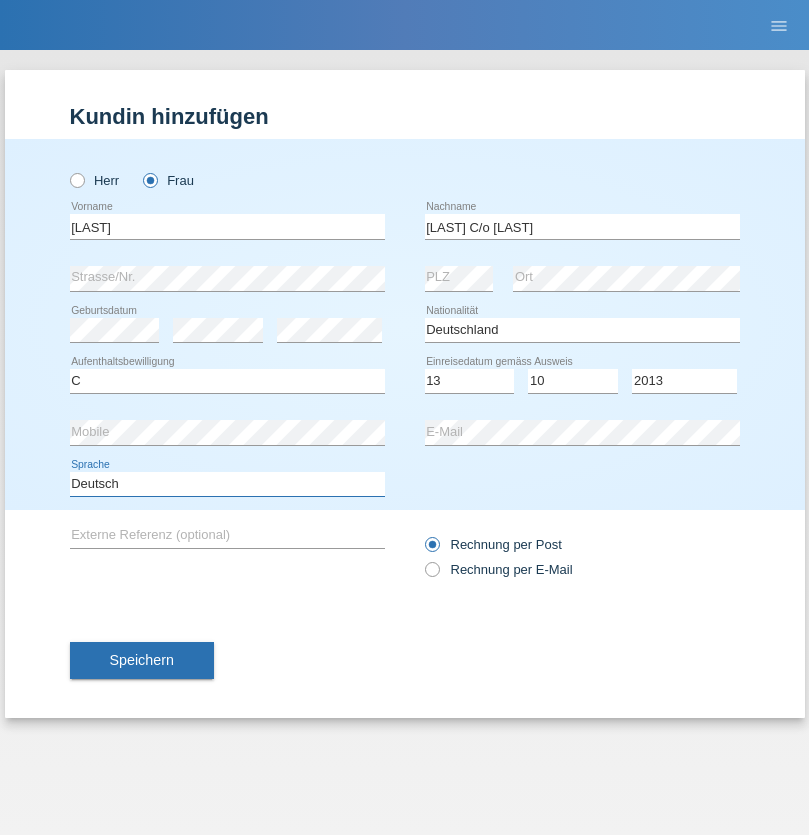 select on "en" 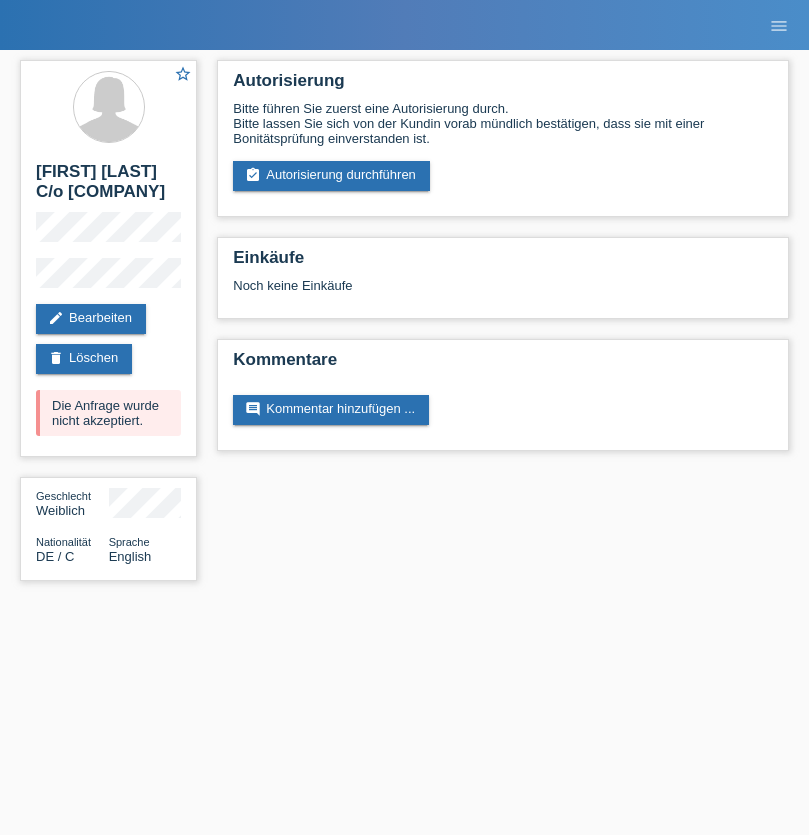 scroll, scrollTop: 0, scrollLeft: 0, axis: both 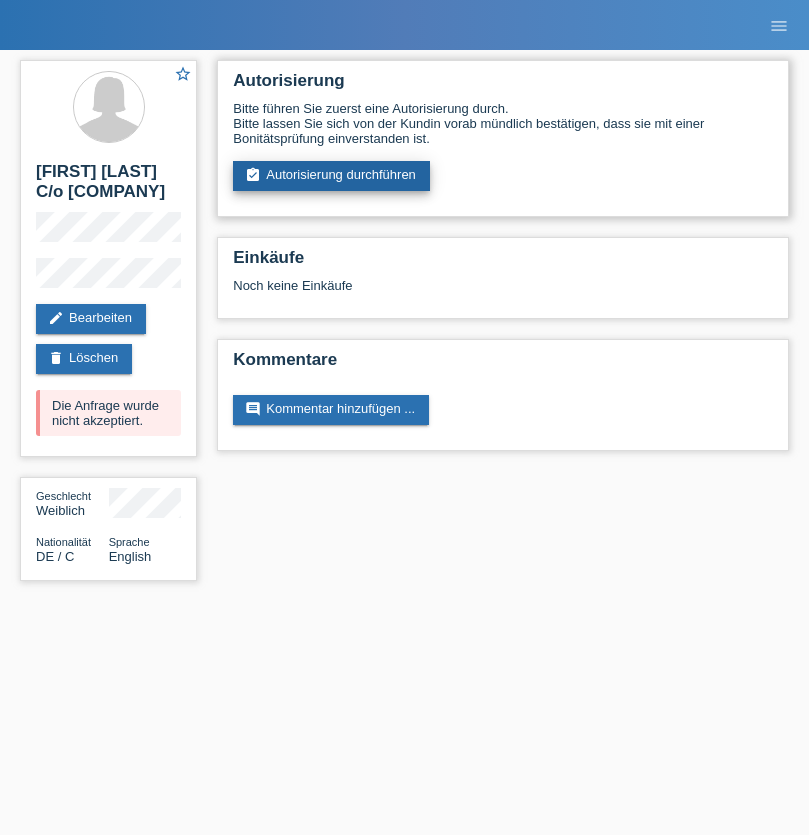 click on "assignment_turned_in  Autorisierung durchführen" at bounding box center [331, 176] 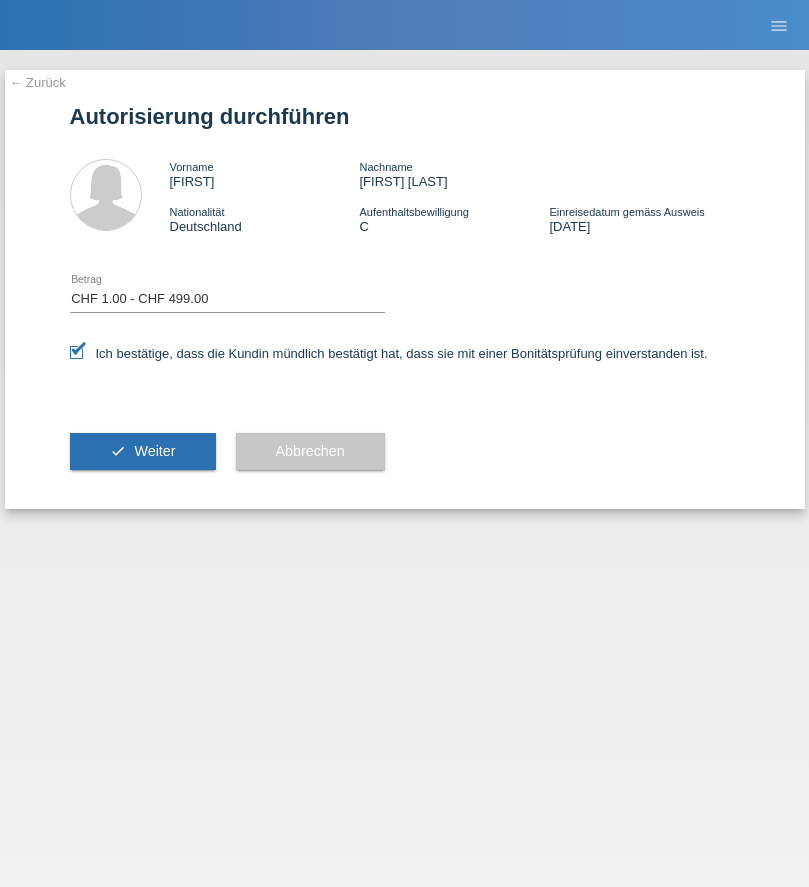 select on "1" 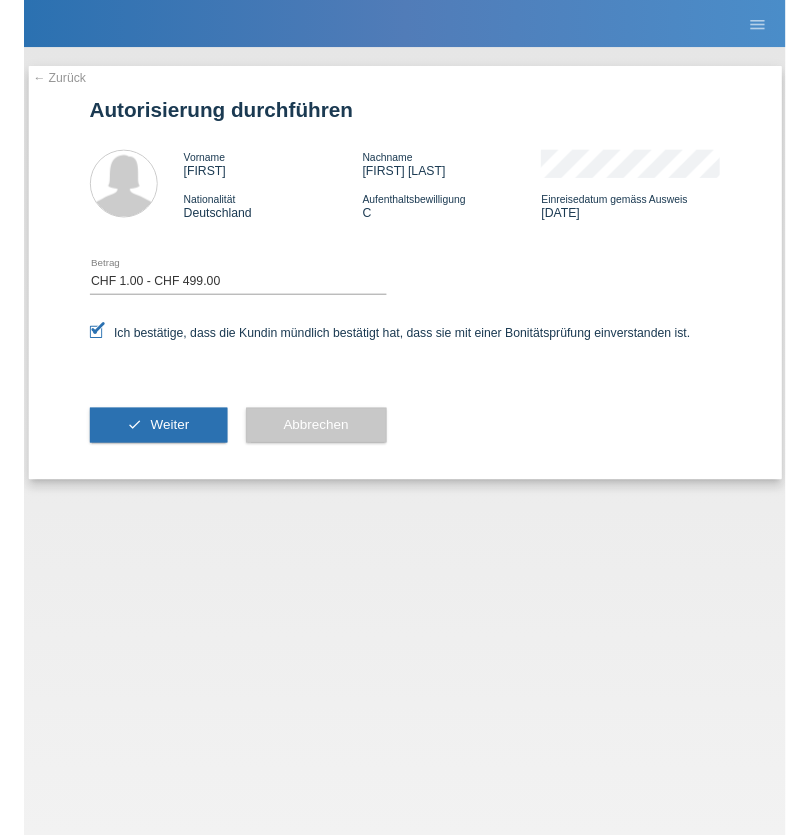 scroll, scrollTop: 0, scrollLeft: 0, axis: both 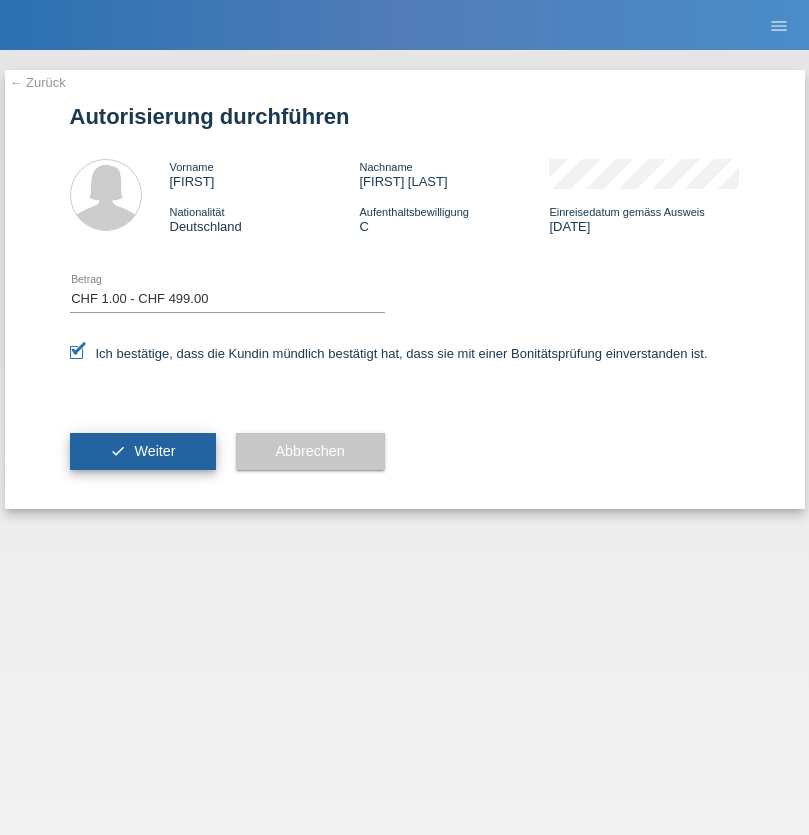 click on "Weiter" at bounding box center [154, 451] 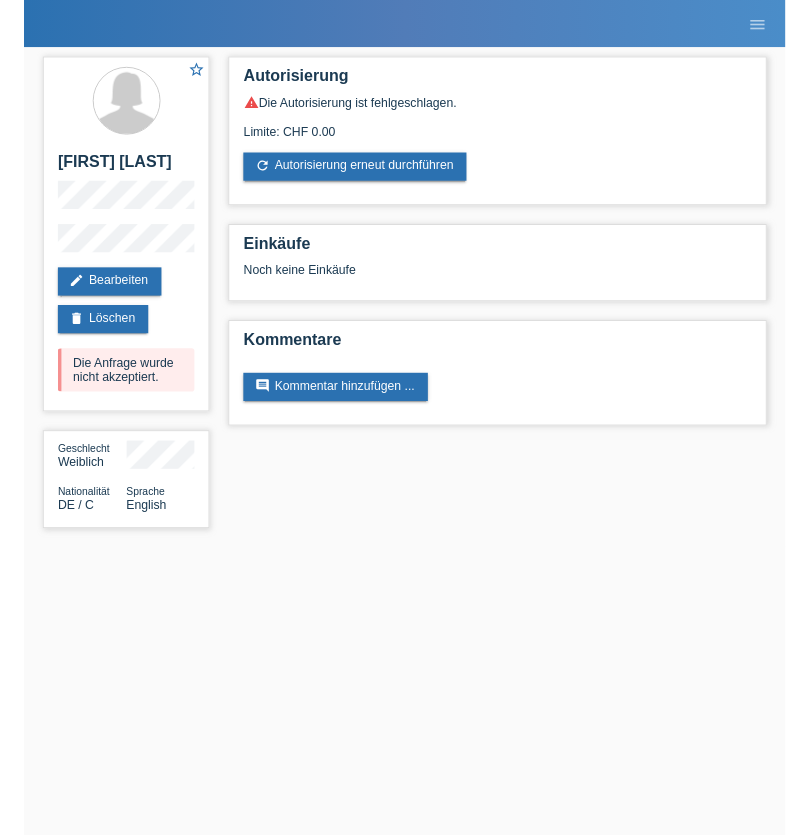 scroll, scrollTop: 0, scrollLeft: 0, axis: both 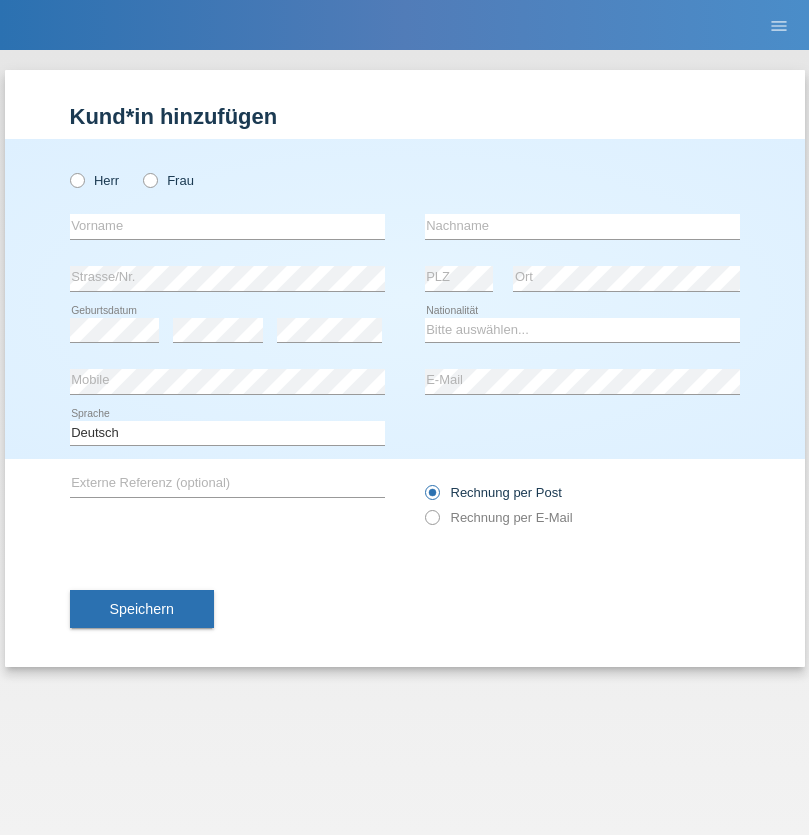 radio on "true" 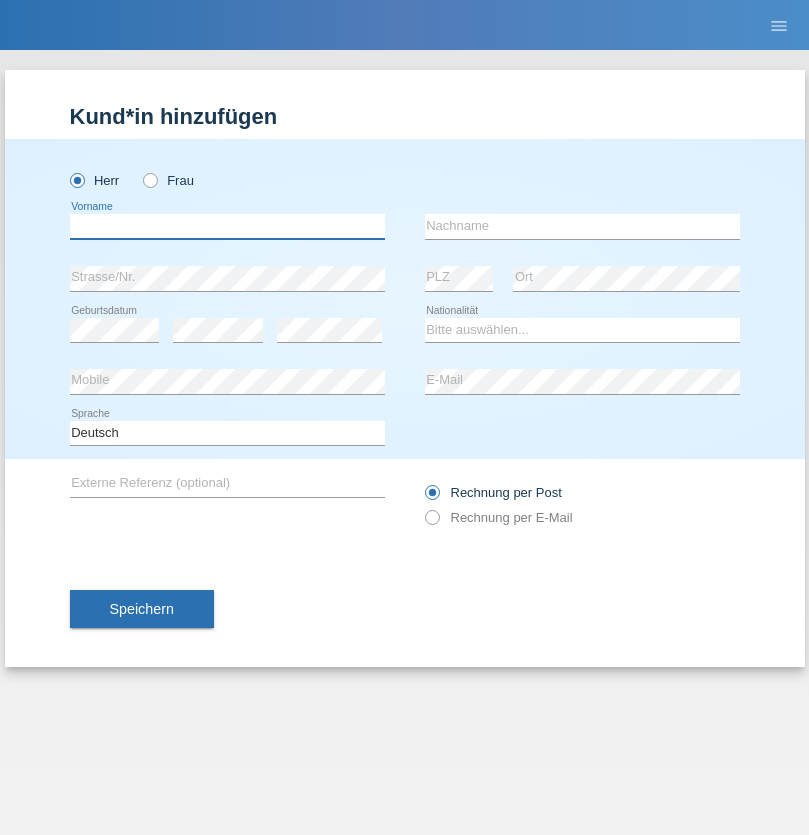 click at bounding box center (227, 226) 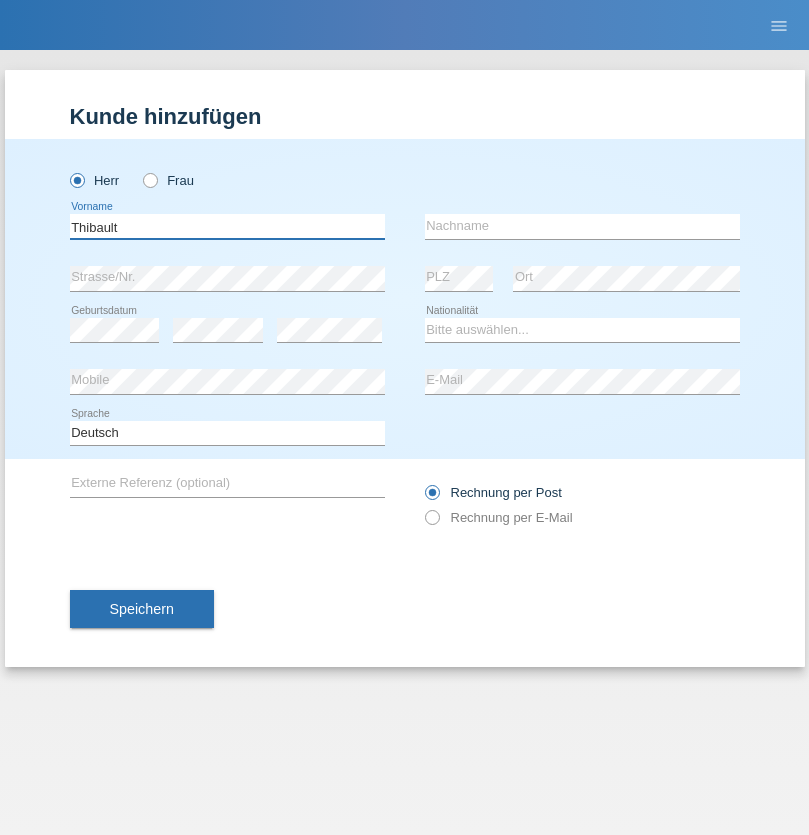 type on "Thibault" 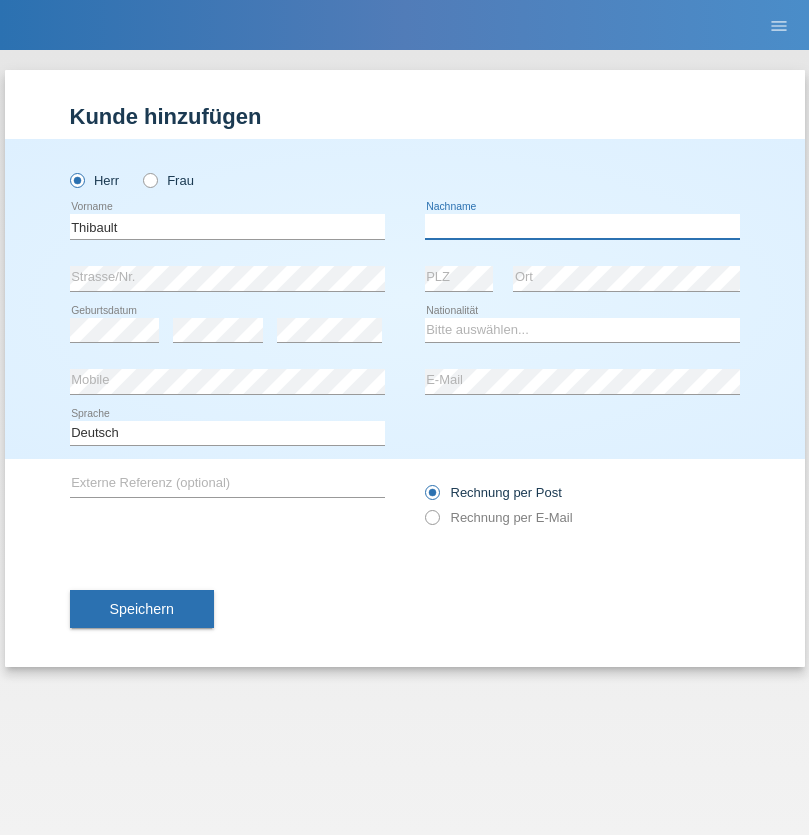 click at bounding box center [582, 226] 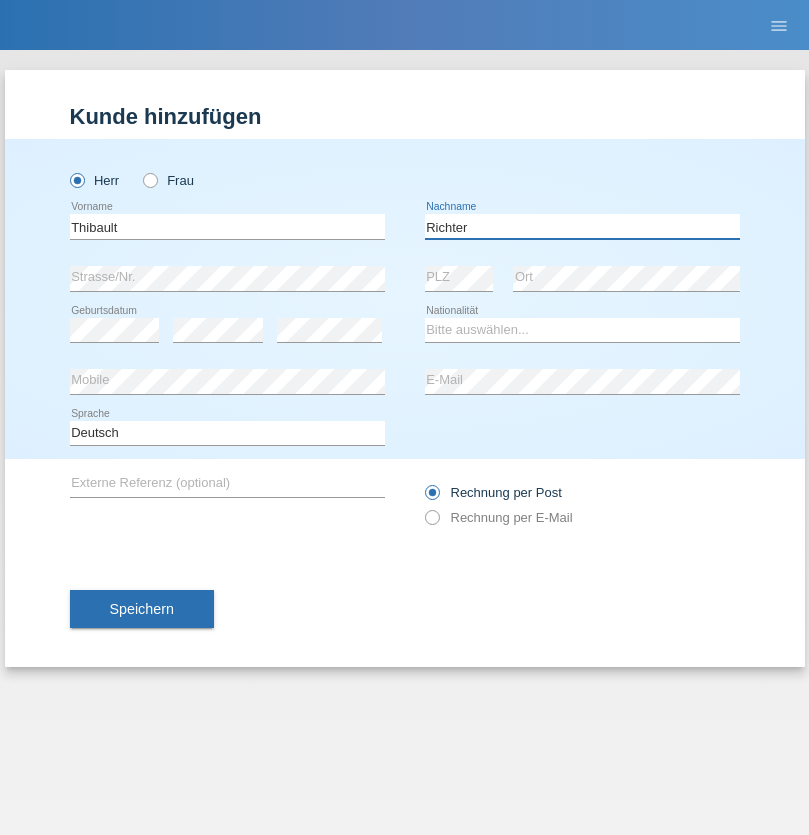 type on "Richter" 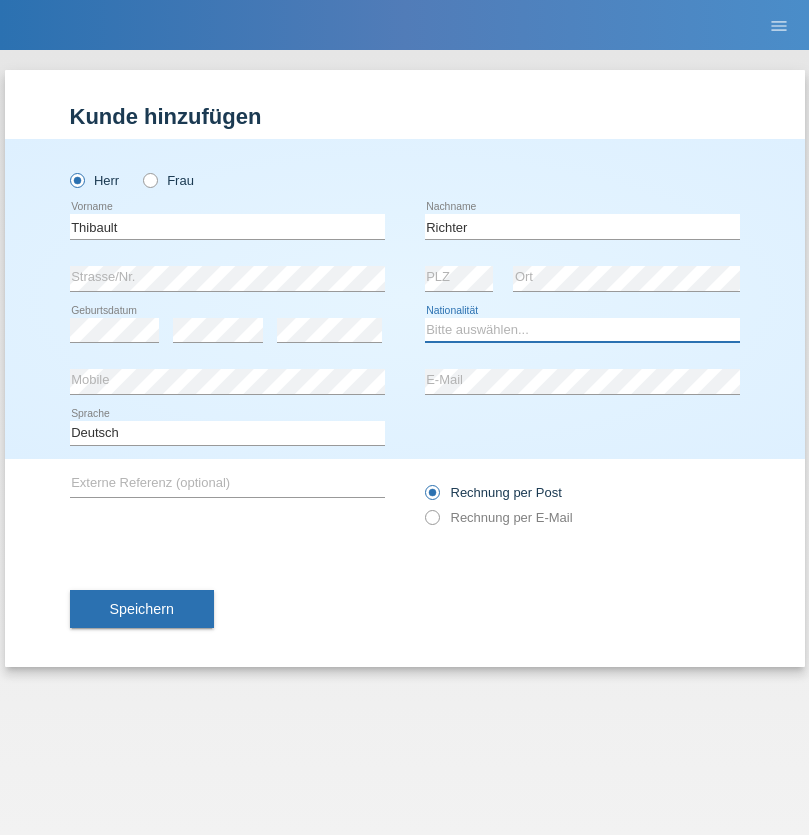 select on "CH" 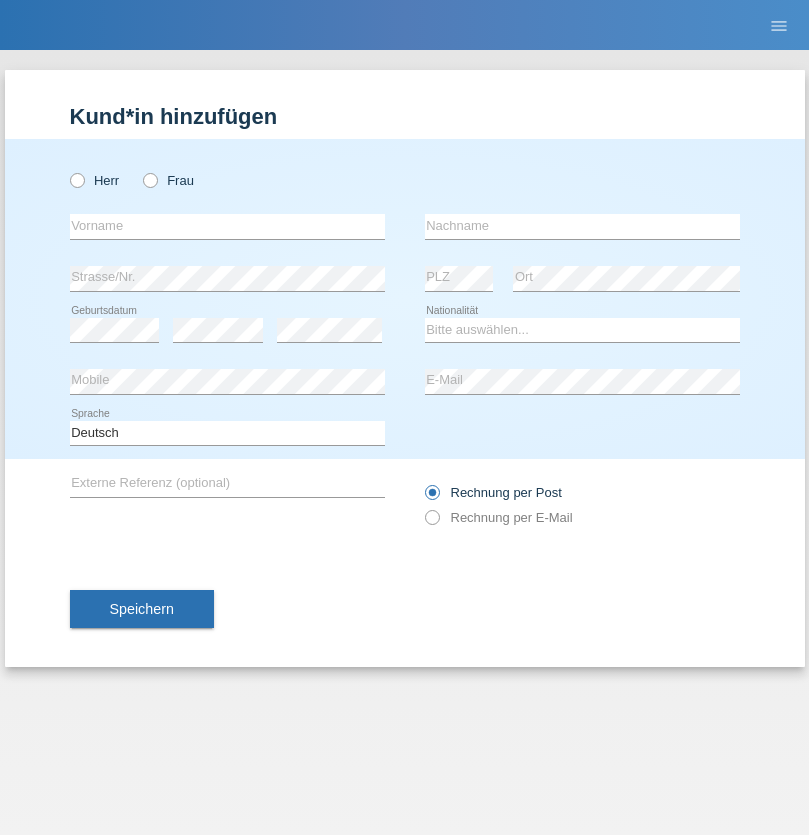 scroll, scrollTop: 0, scrollLeft: 0, axis: both 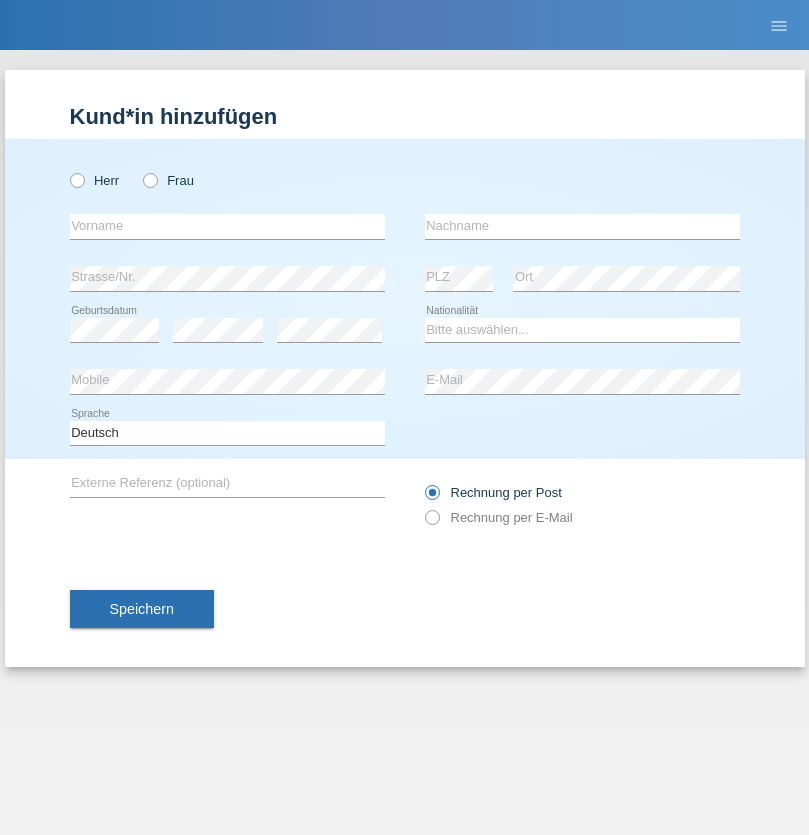 radio on "true" 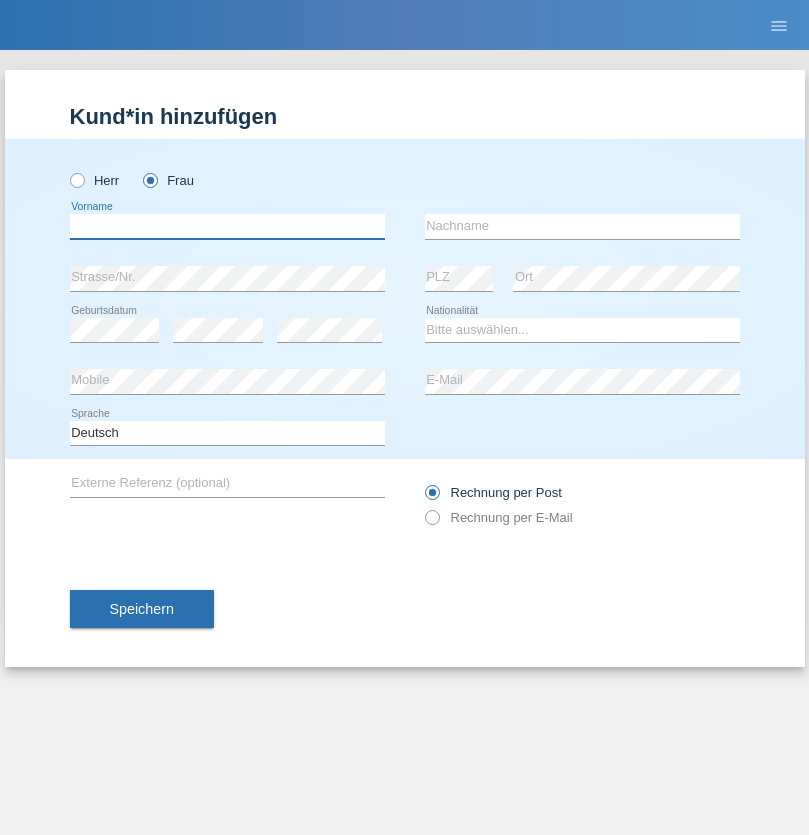 click at bounding box center (227, 226) 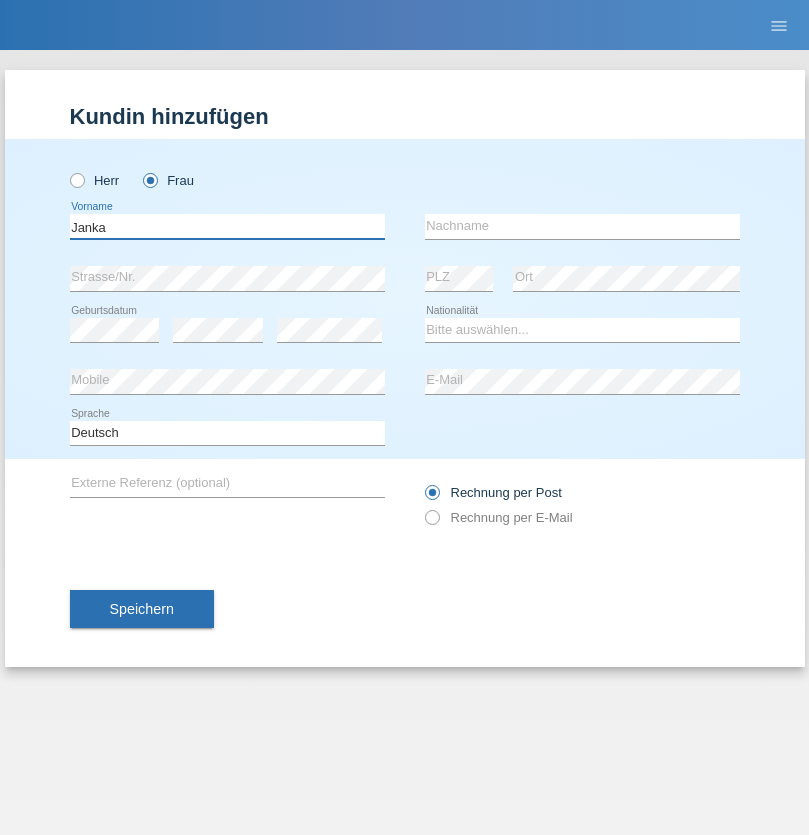 type on "Janka" 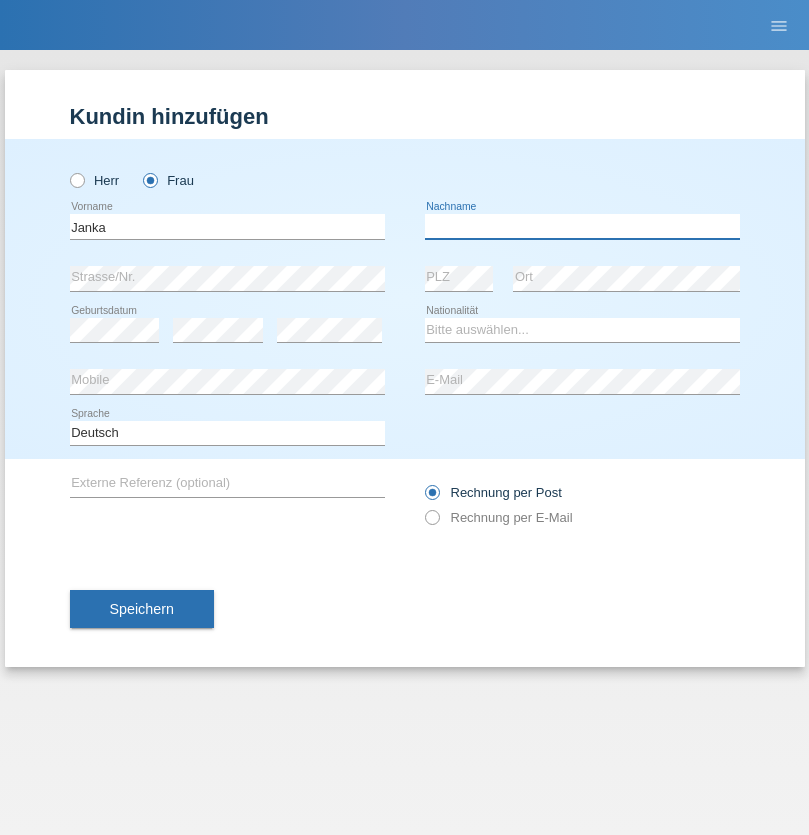 click at bounding box center [582, 226] 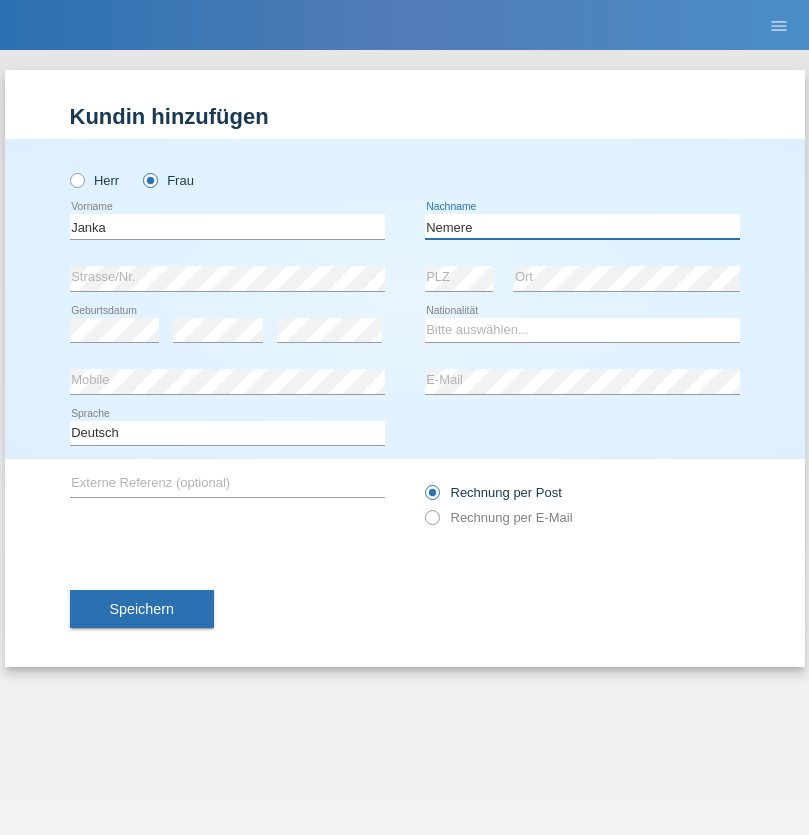 type on "Nemere" 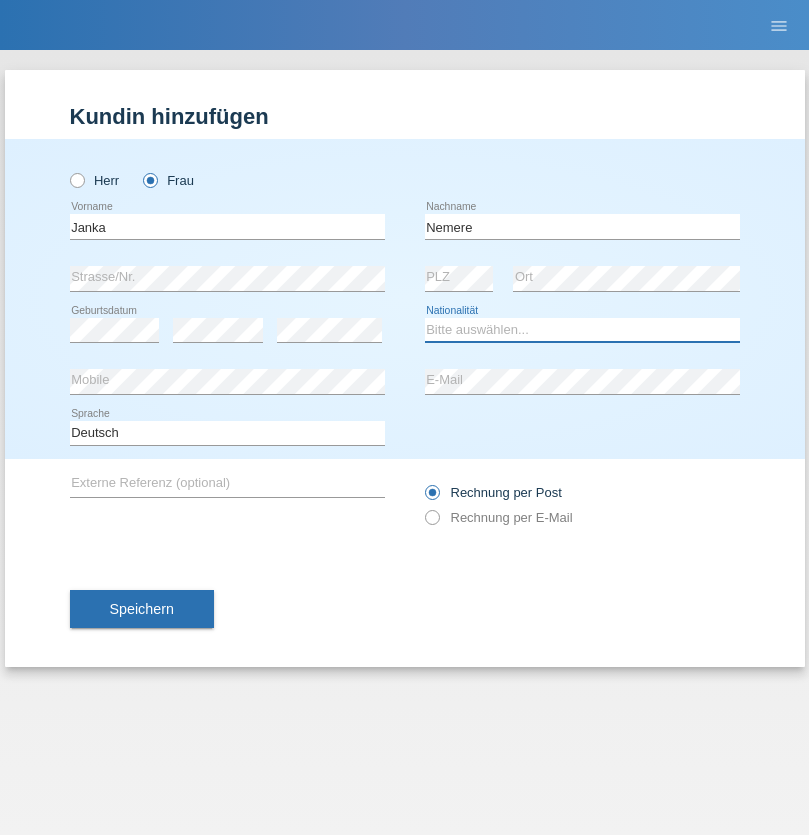 select on "HU" 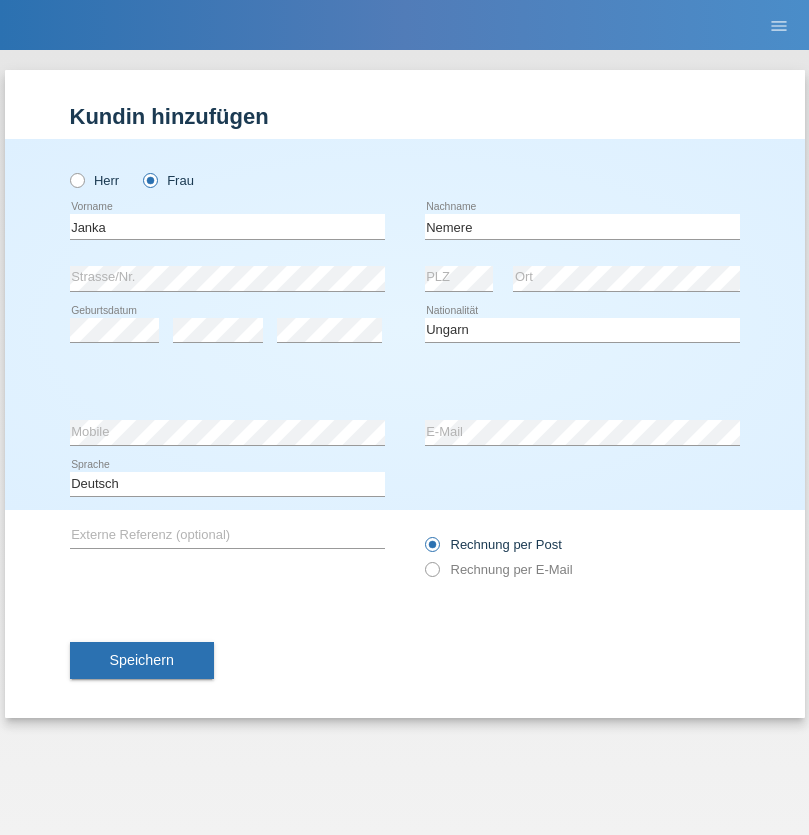 select on "C" 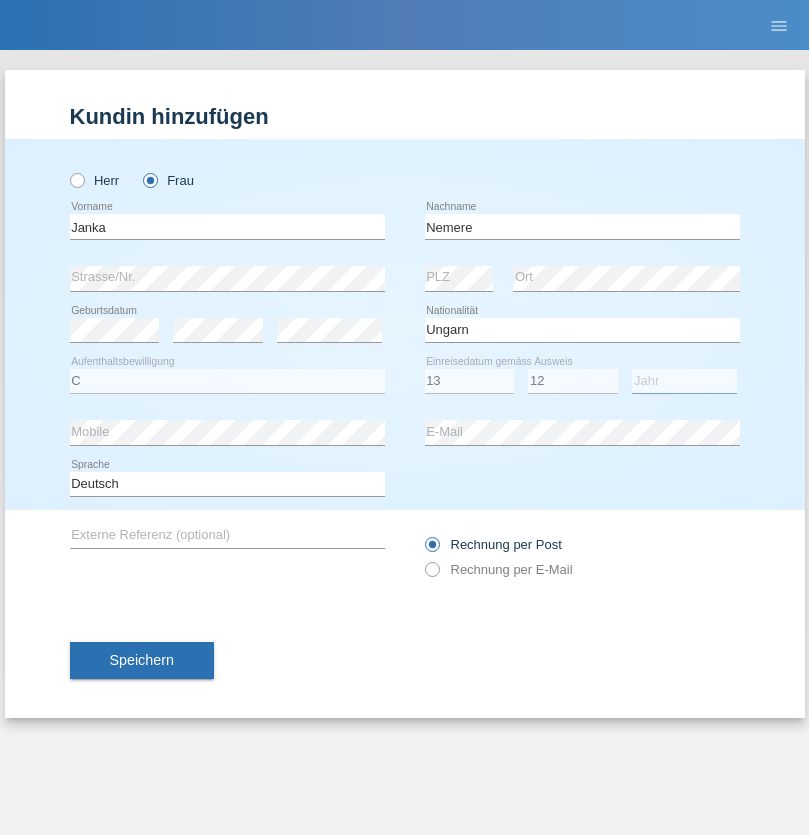 select on "2021" 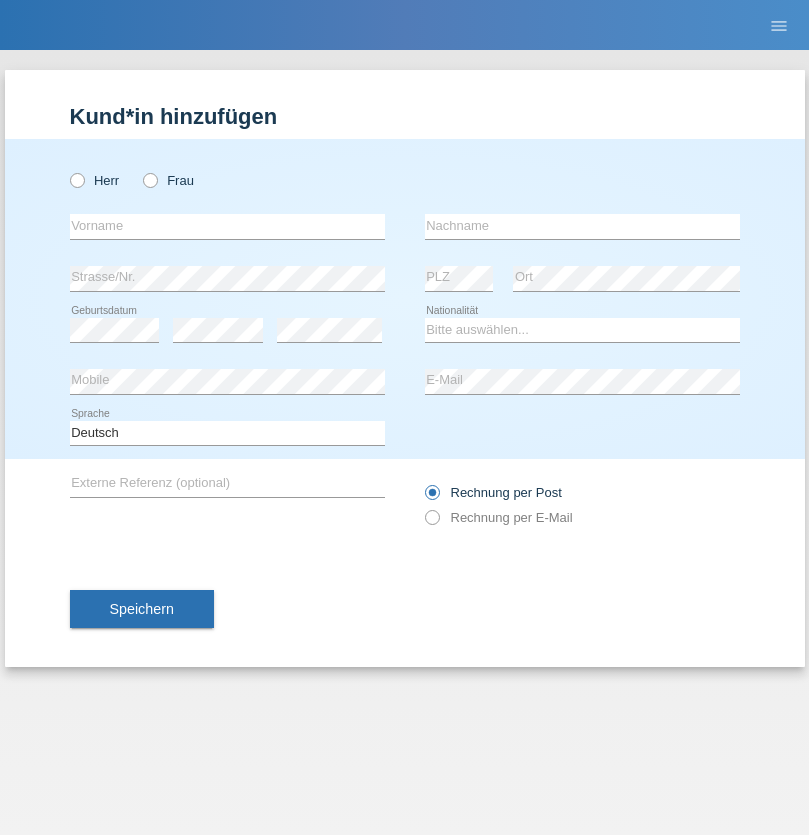 scroll, scrollTop: 0, scrollLeft: 0, axis: both 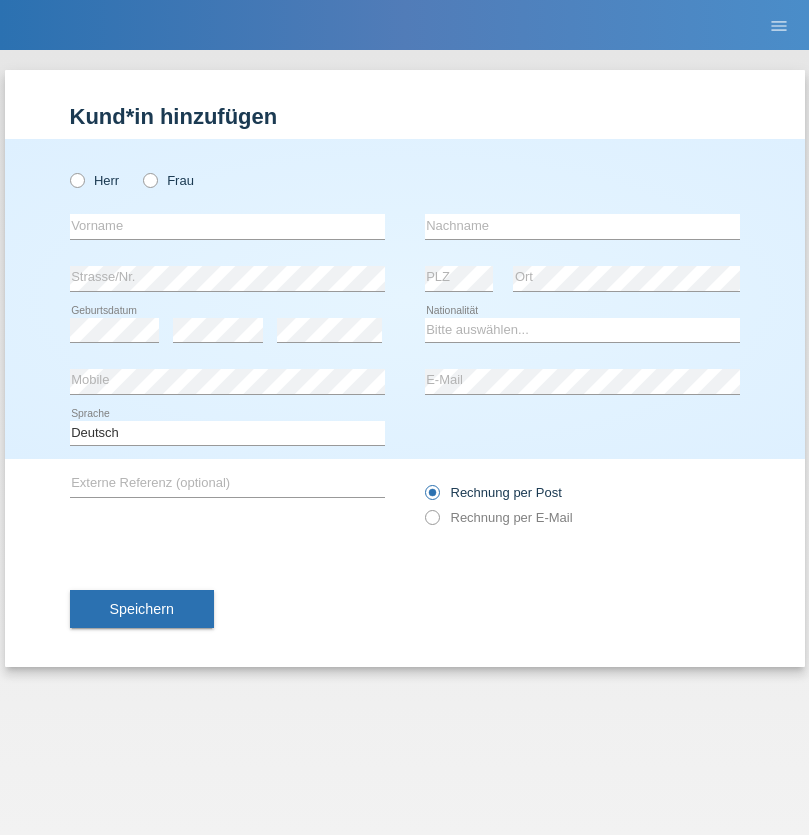 radio on "true" 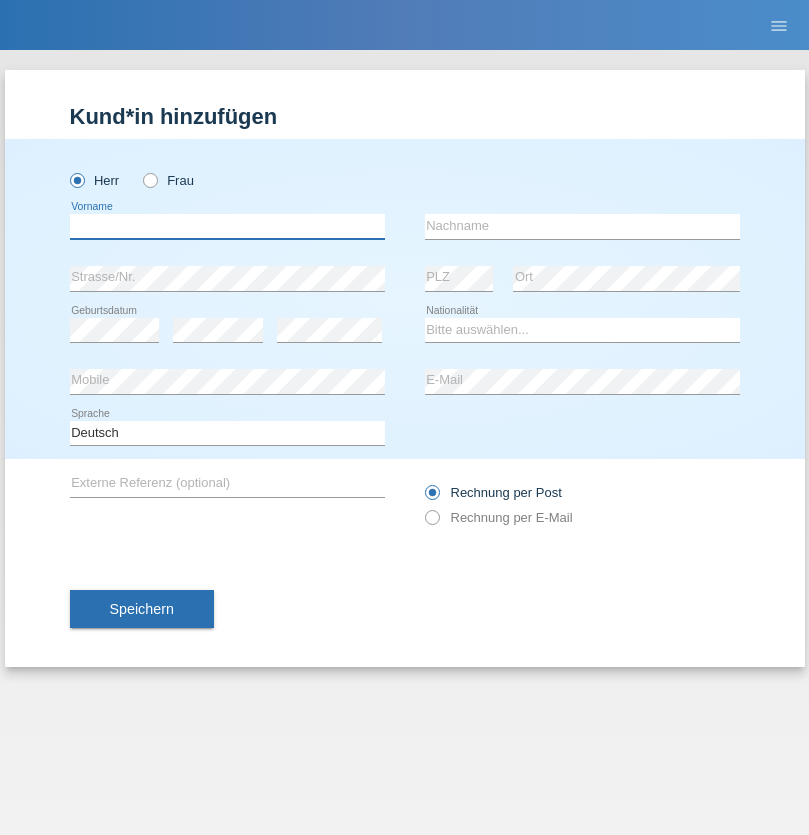 click at bounding box center (227, 226) 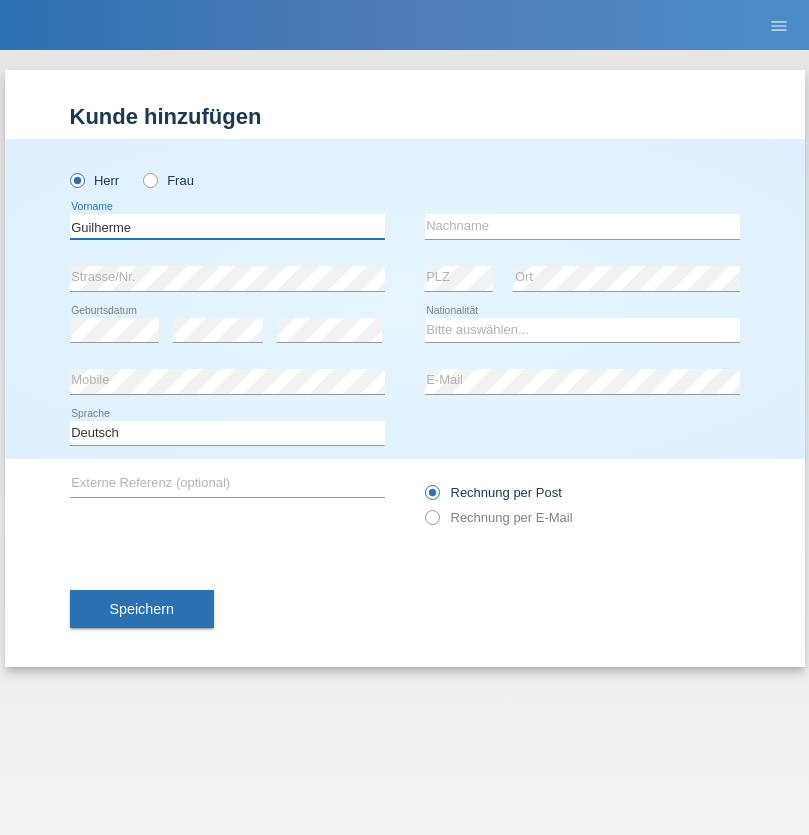 type on "Guilherme" 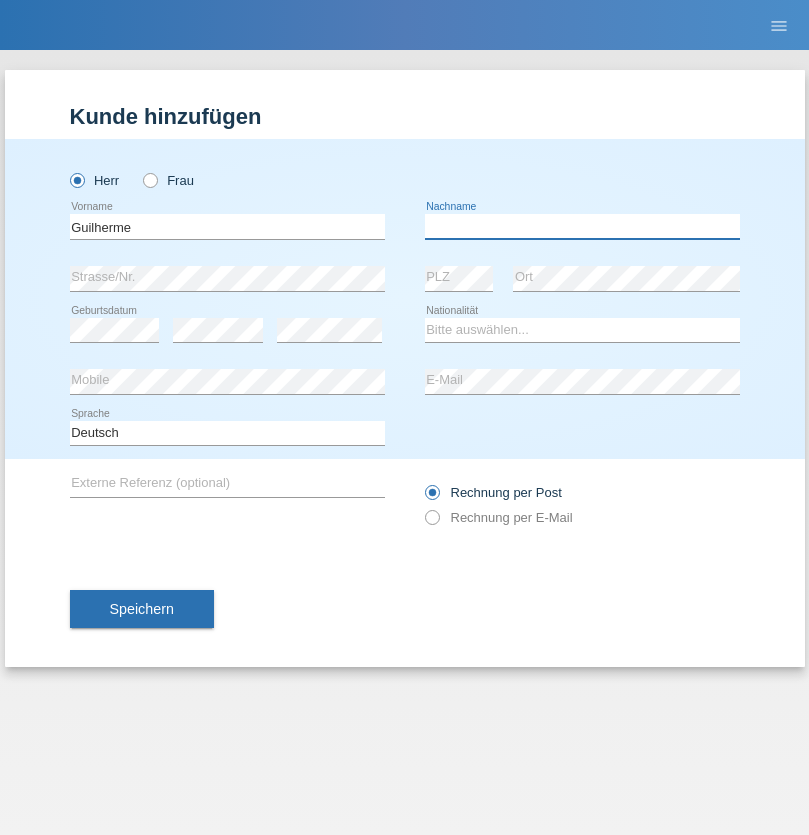 click at bounding box center [582, 226] 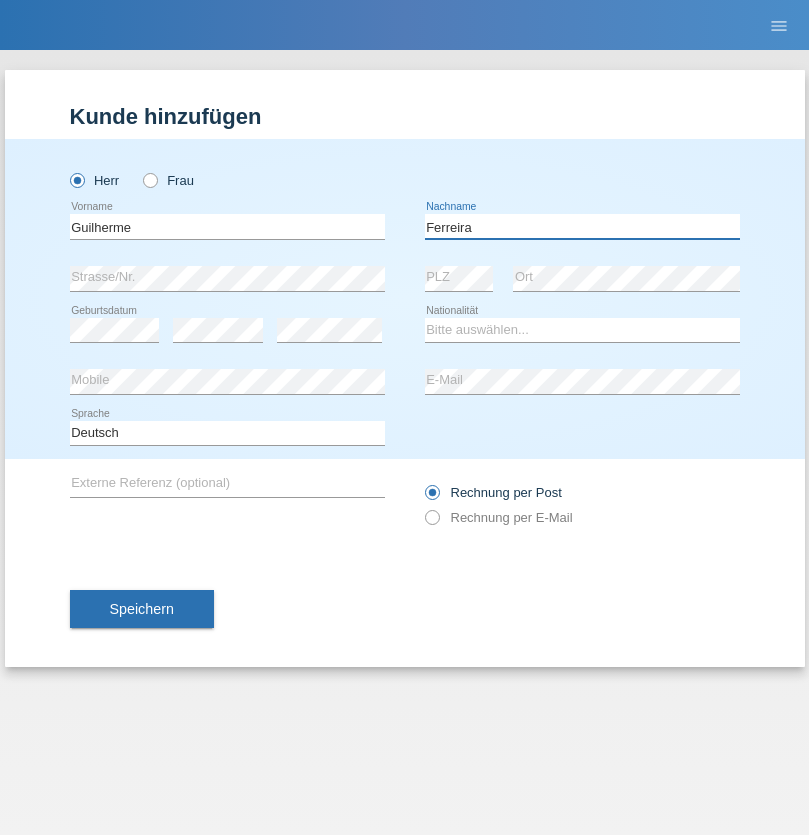 type on "Ferreira" 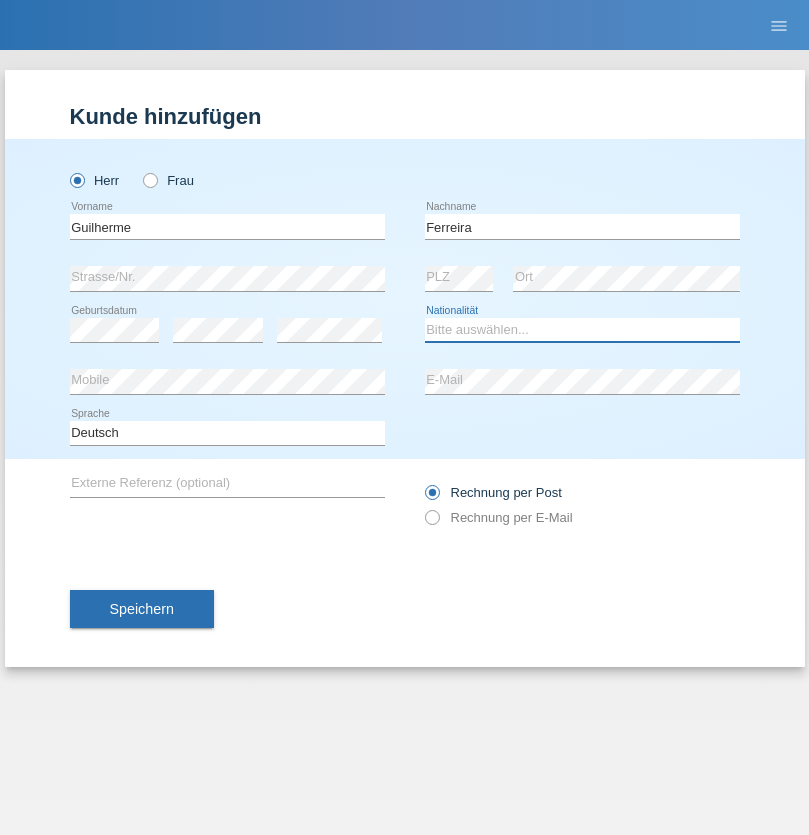 select on "PT" 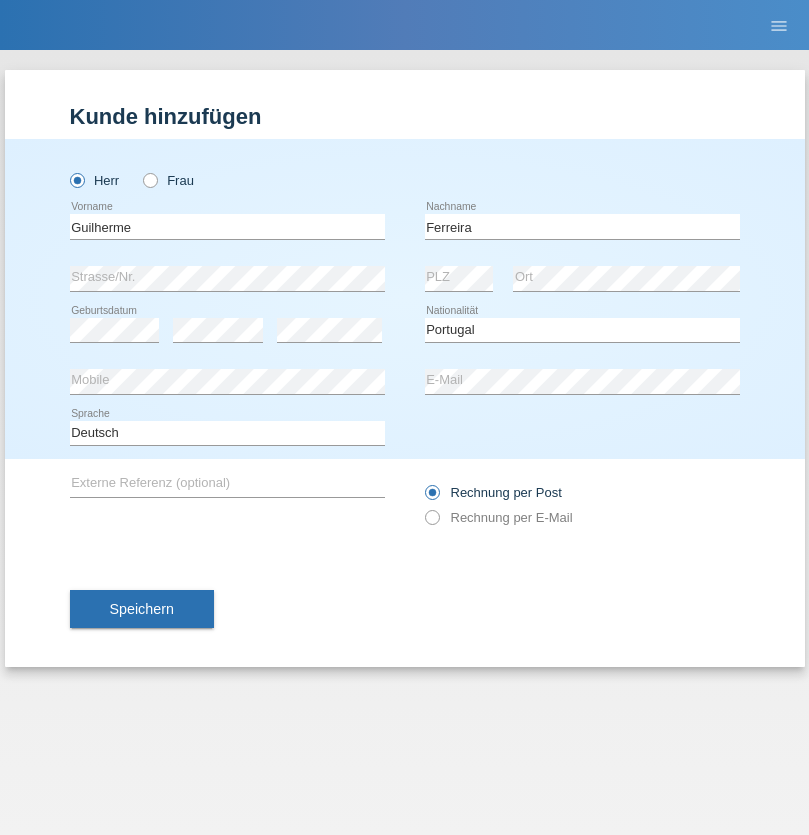 select on "C" 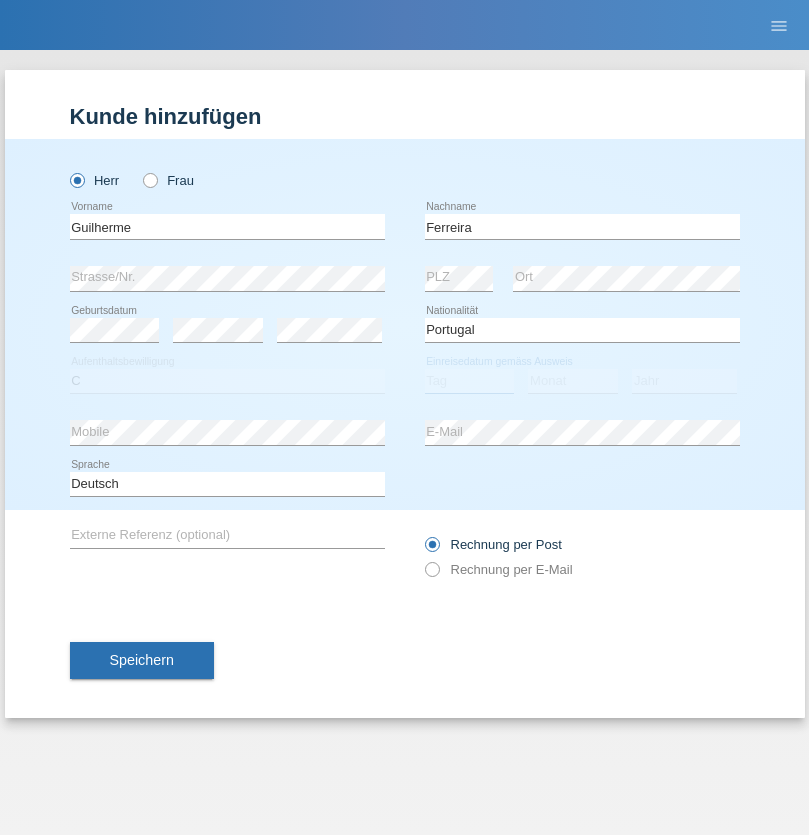 select on "04" 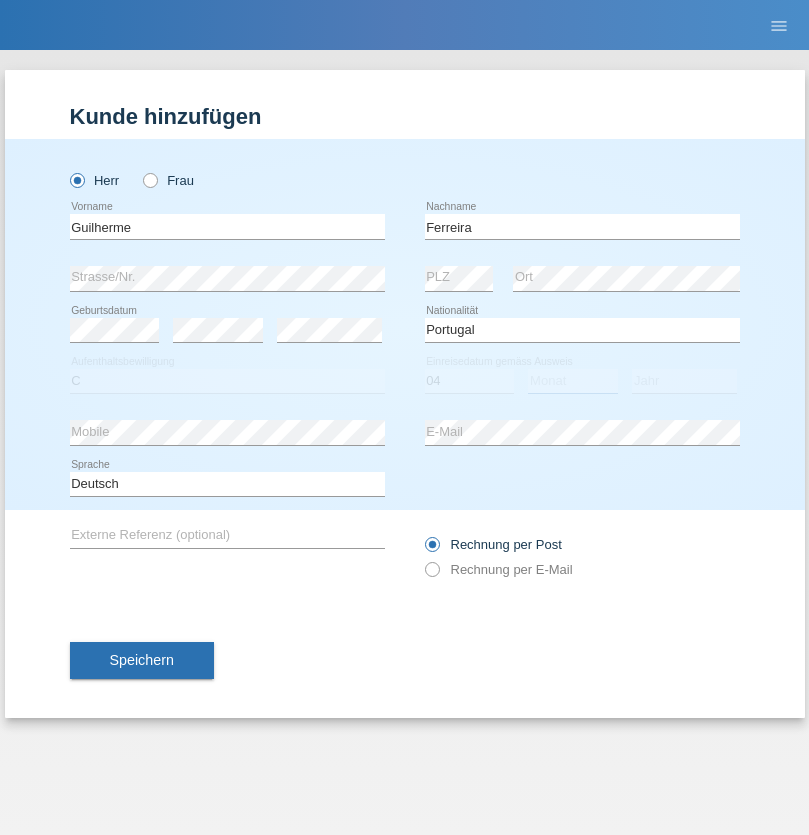 select on "09" 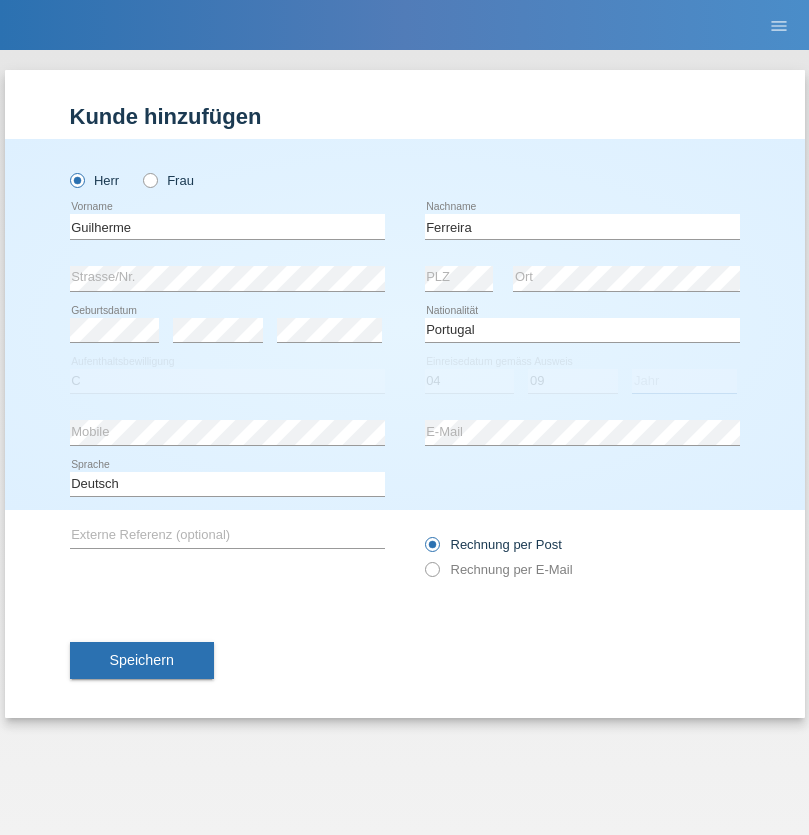 select on "2021" 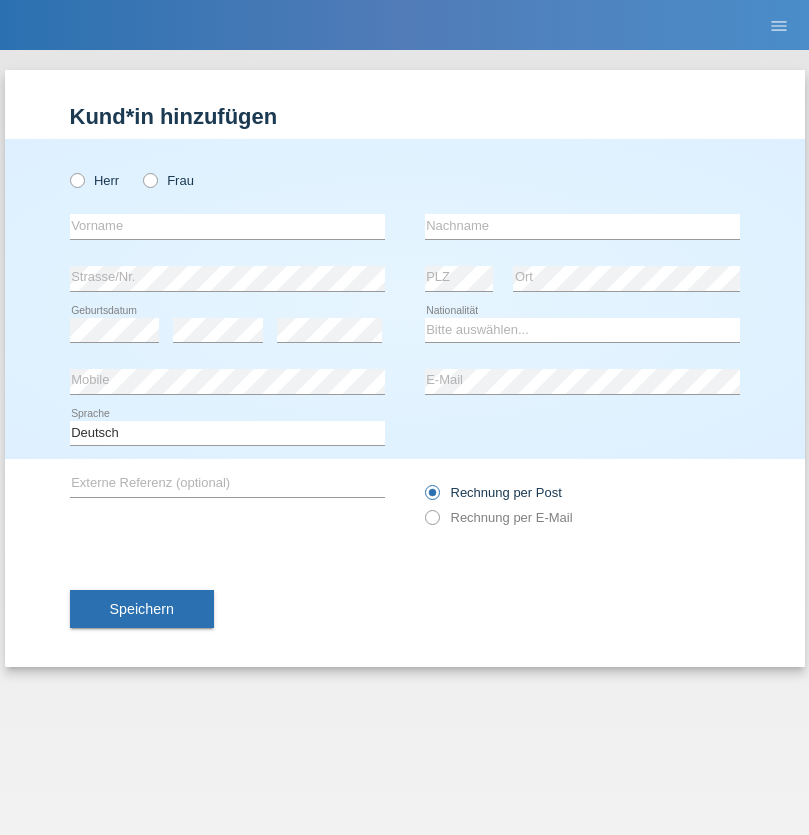 scroll, scrollTop: 0, scrollLeft: 0, axis: both 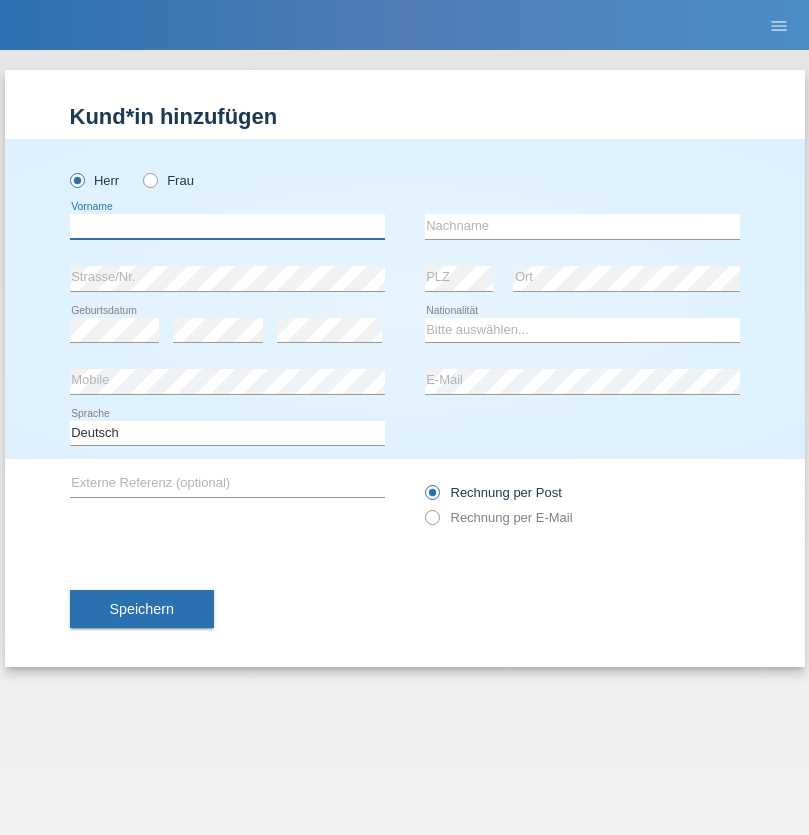 click at bounding box center (227, 226) 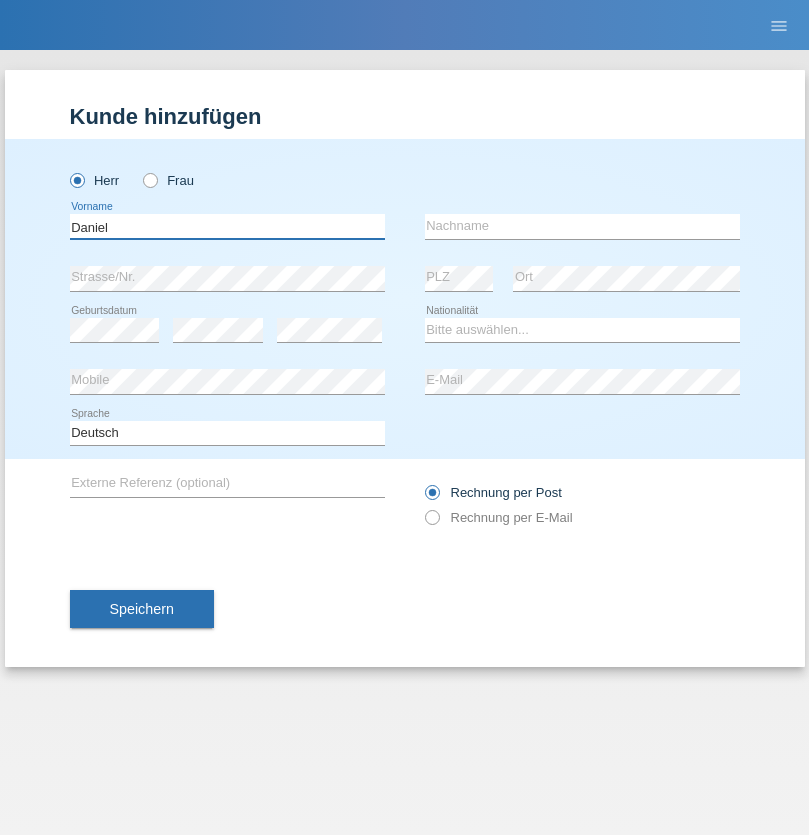 type on "Daniel" 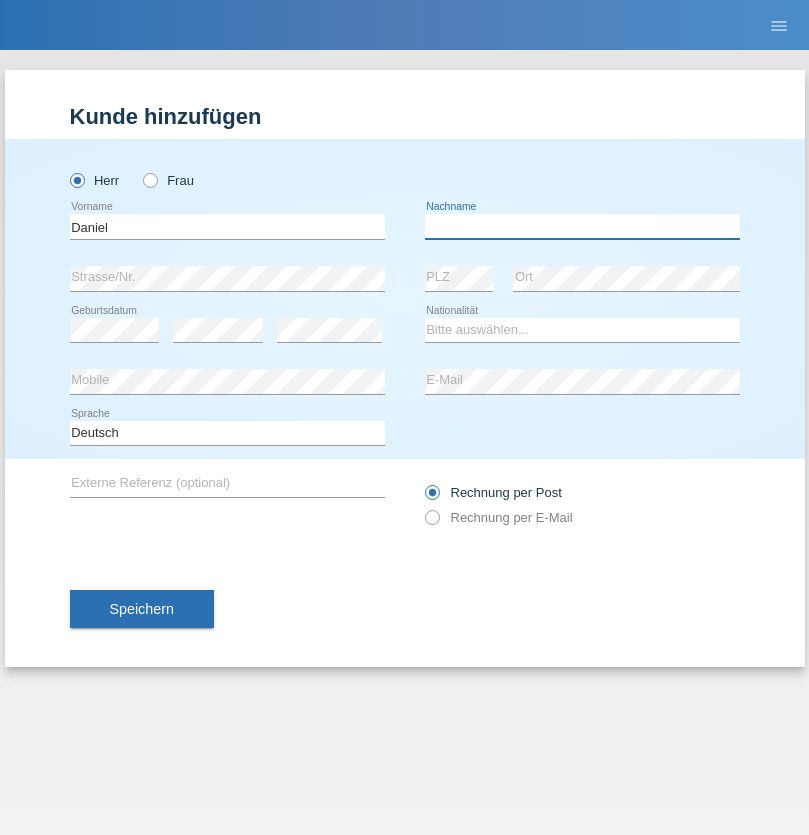 click at bounding box center (582, 226) 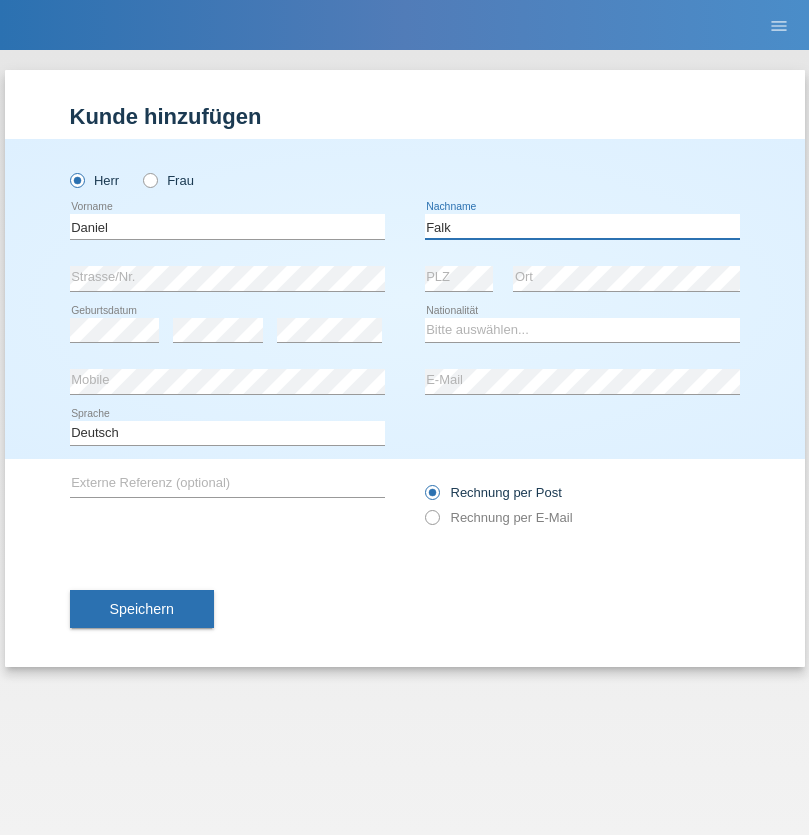 type on "Falk" 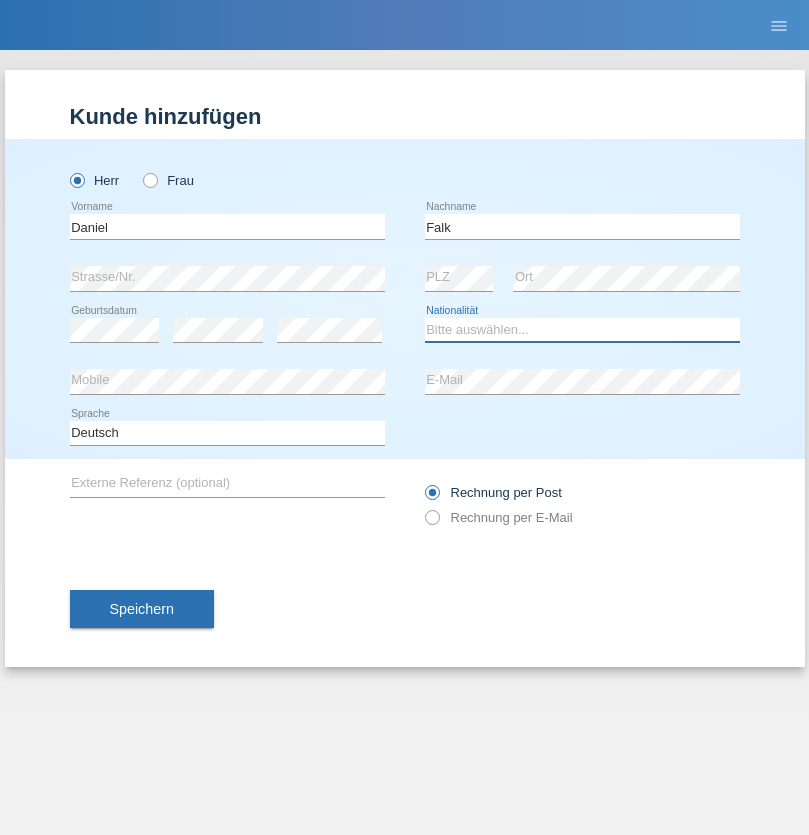select on "CH" 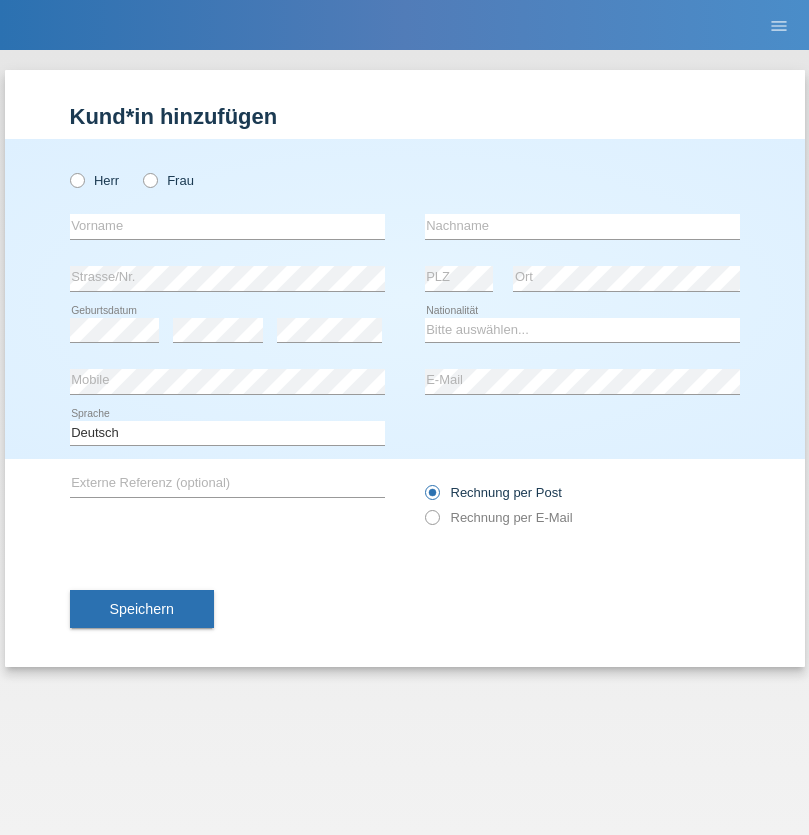 scroll, scrollTop: 0, scrollLeft: 0, axis: both 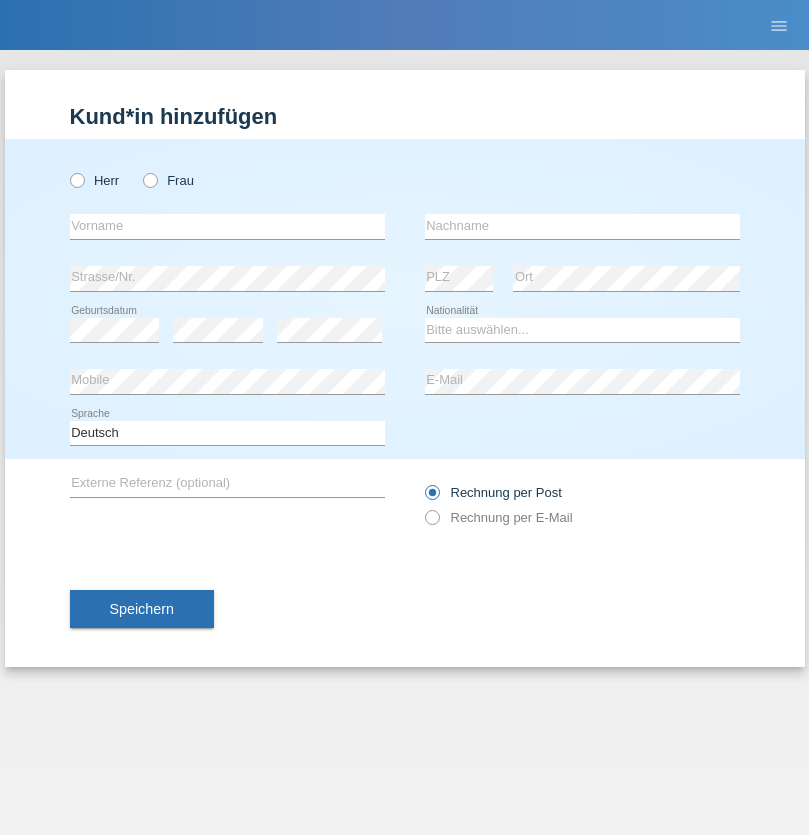 radio on "true" 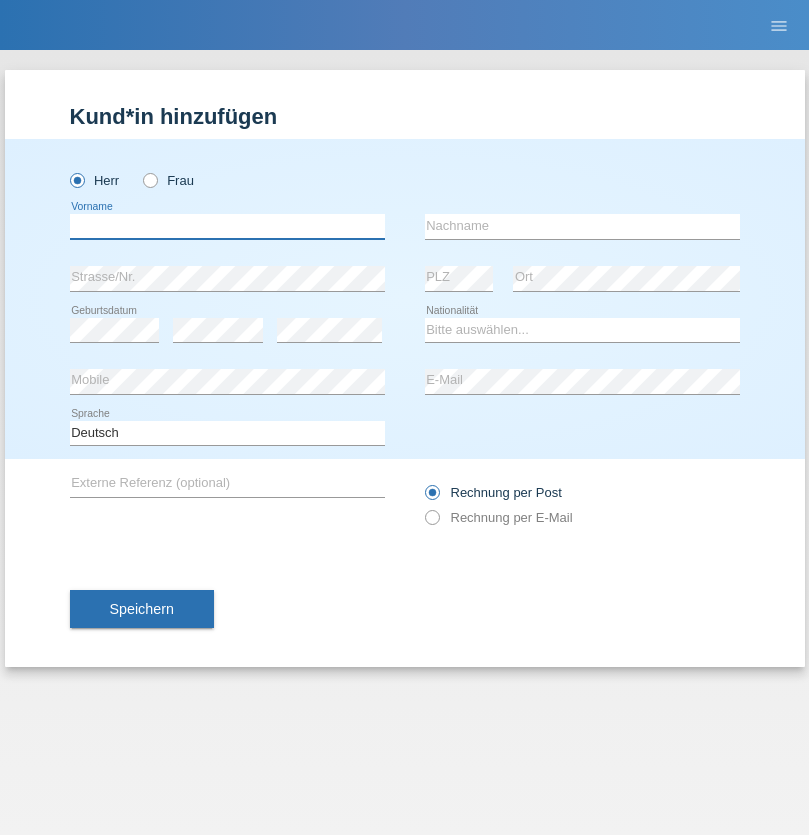 click at bounding box center [227, 226] 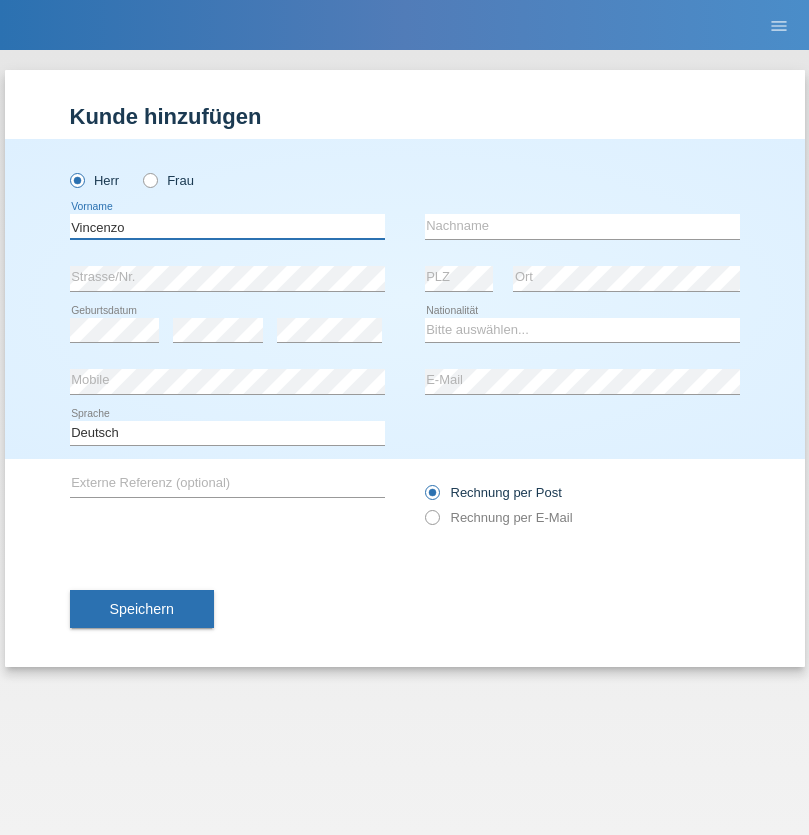 type on "Vincenzo" 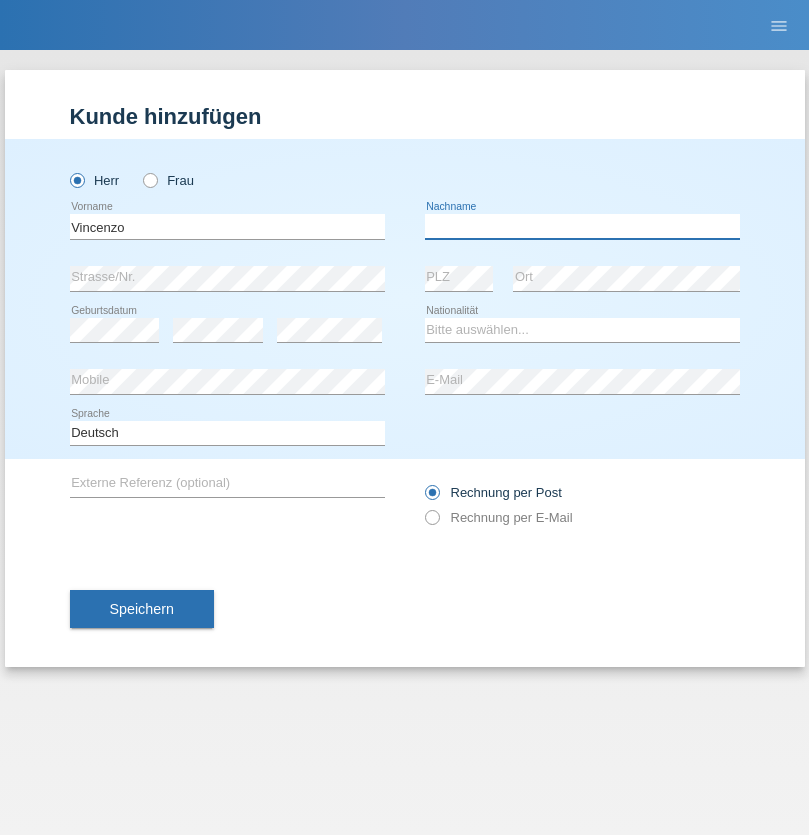 click at bounding box center [582, 226] 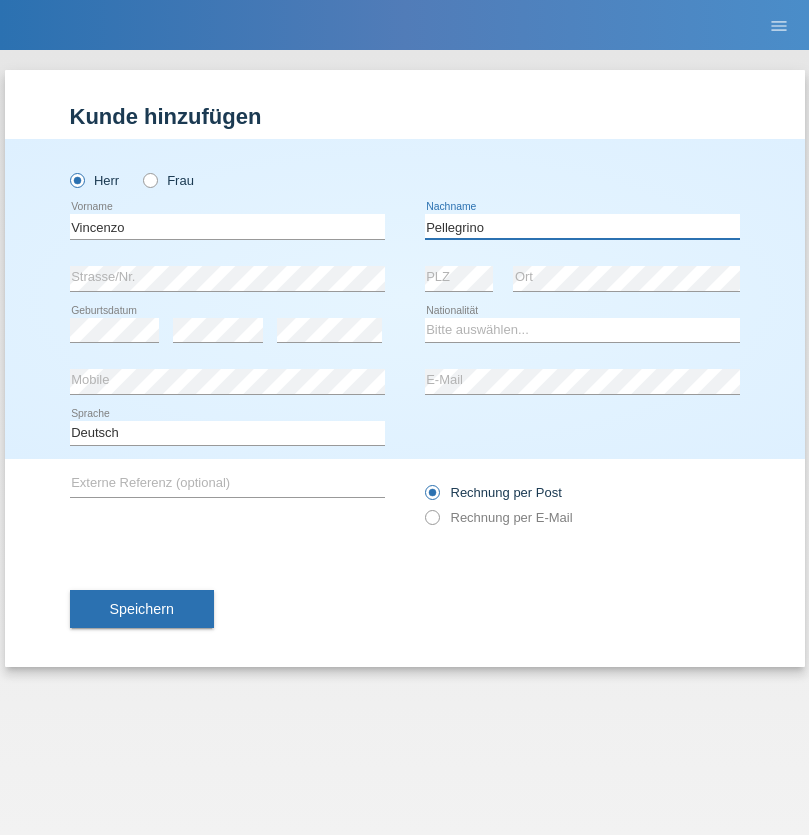 type on "Pellegrino" 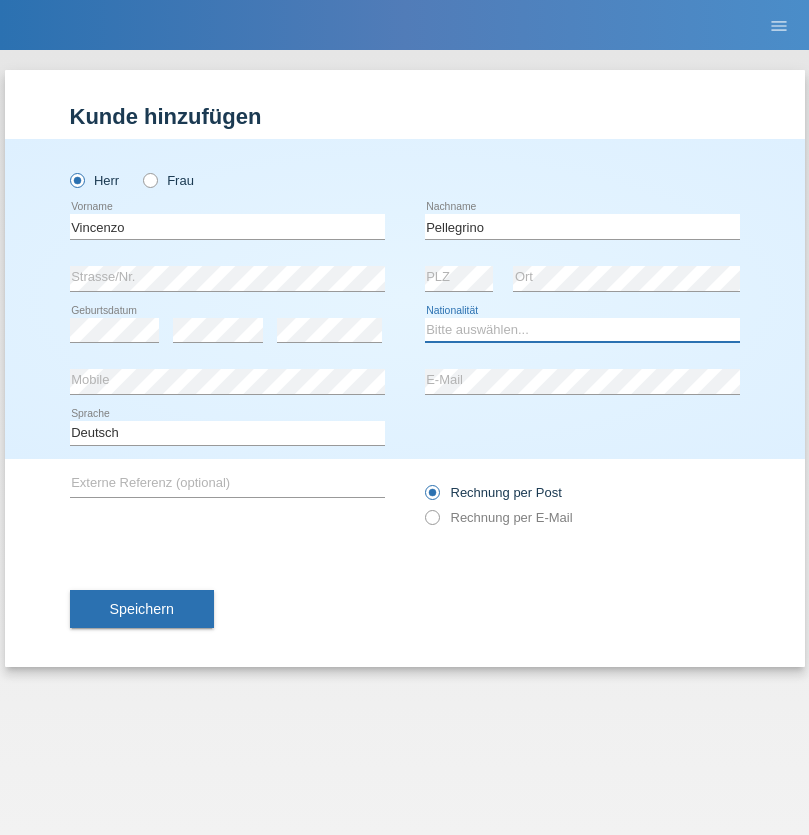 select on "IT" 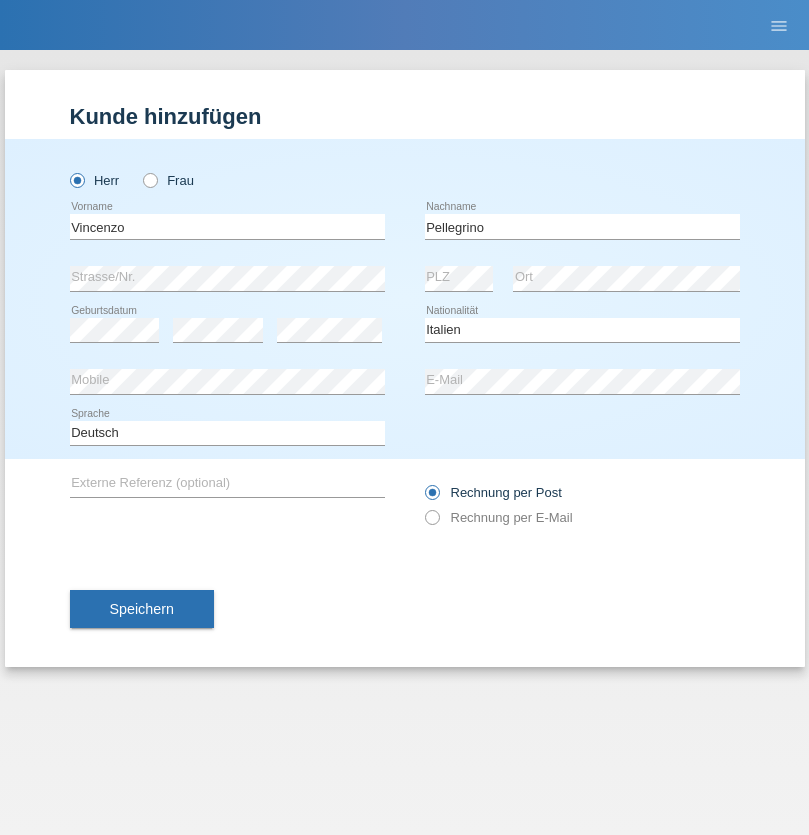 select on "C" 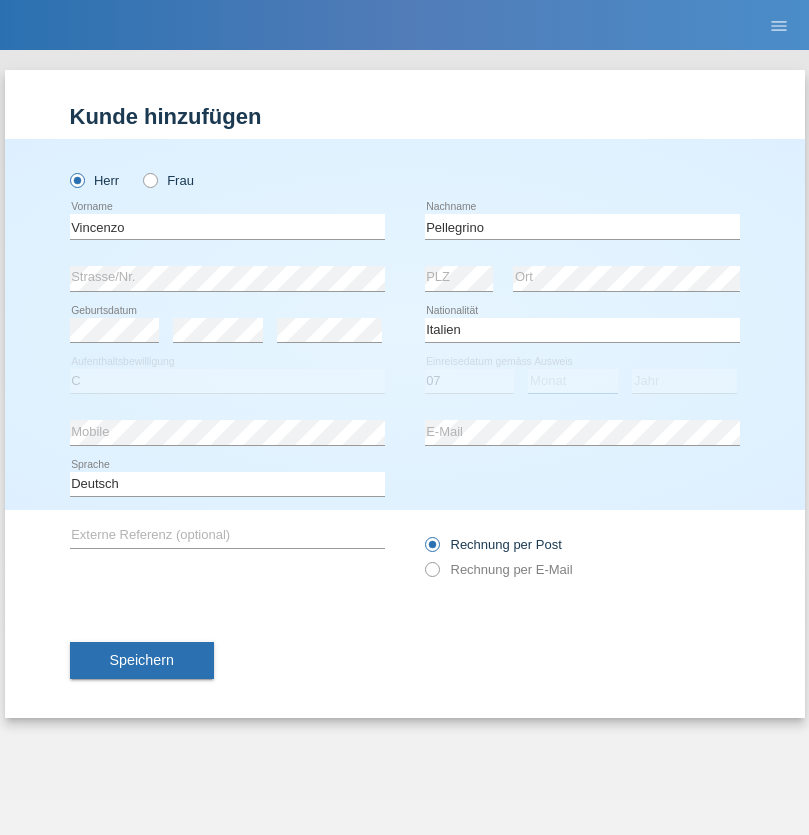 select on "07" 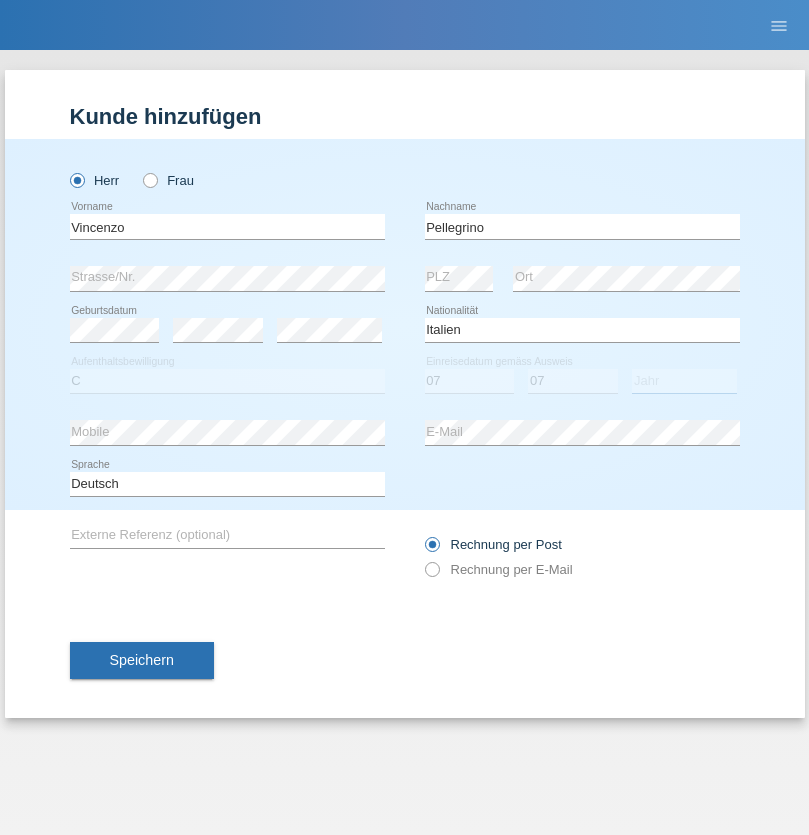 select on "2021" 